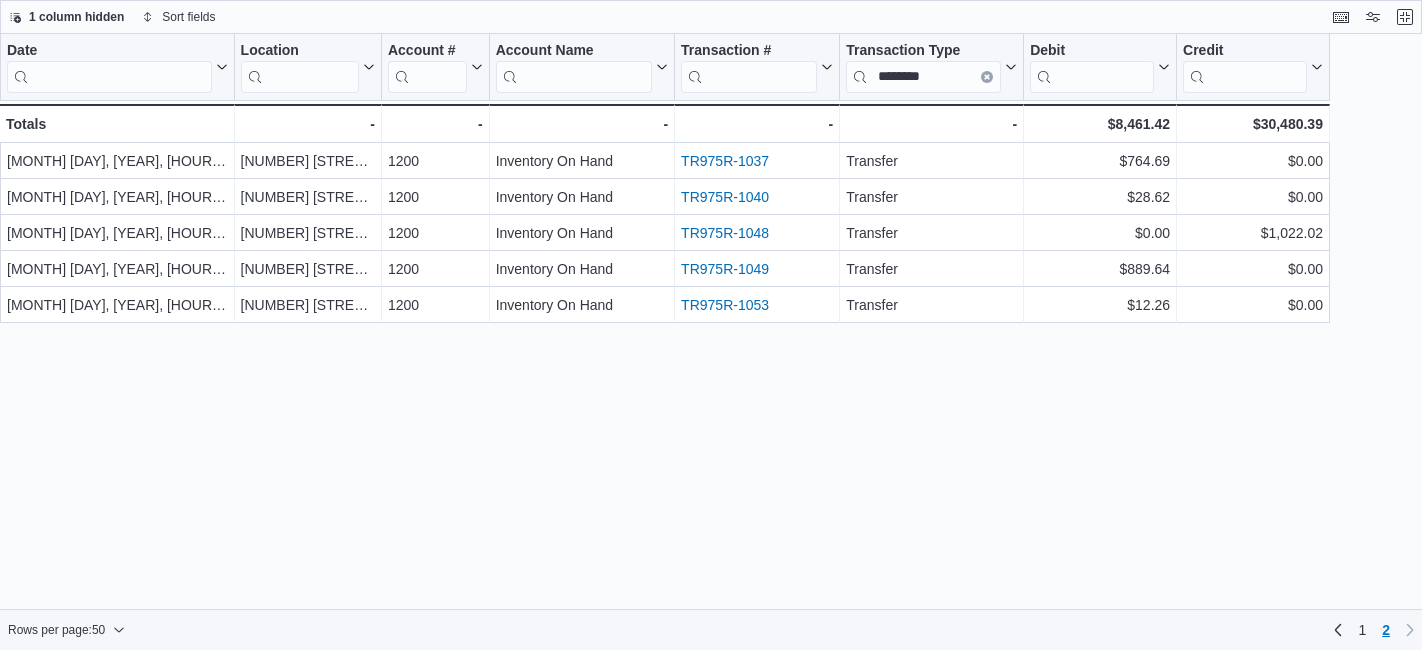 scroll, scrollTop: 0, scrollLeft: 0, axis: both 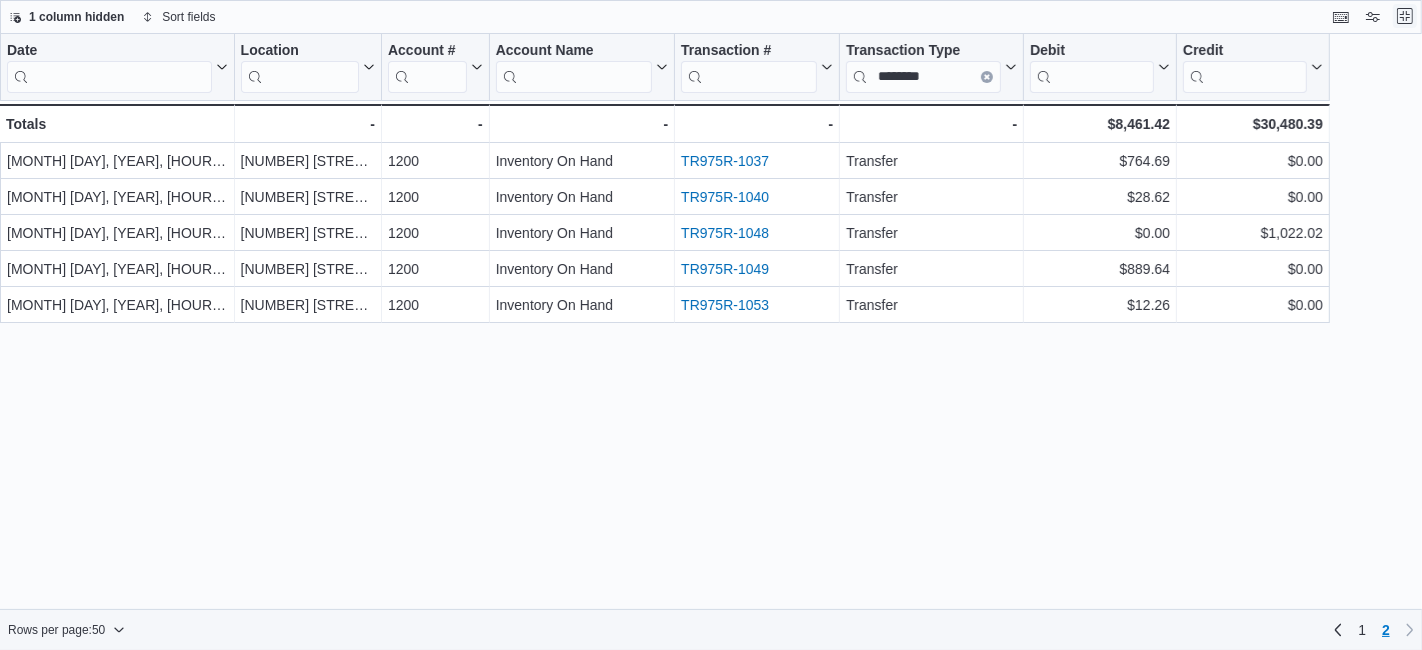 click at bounding box center (1405, 16) 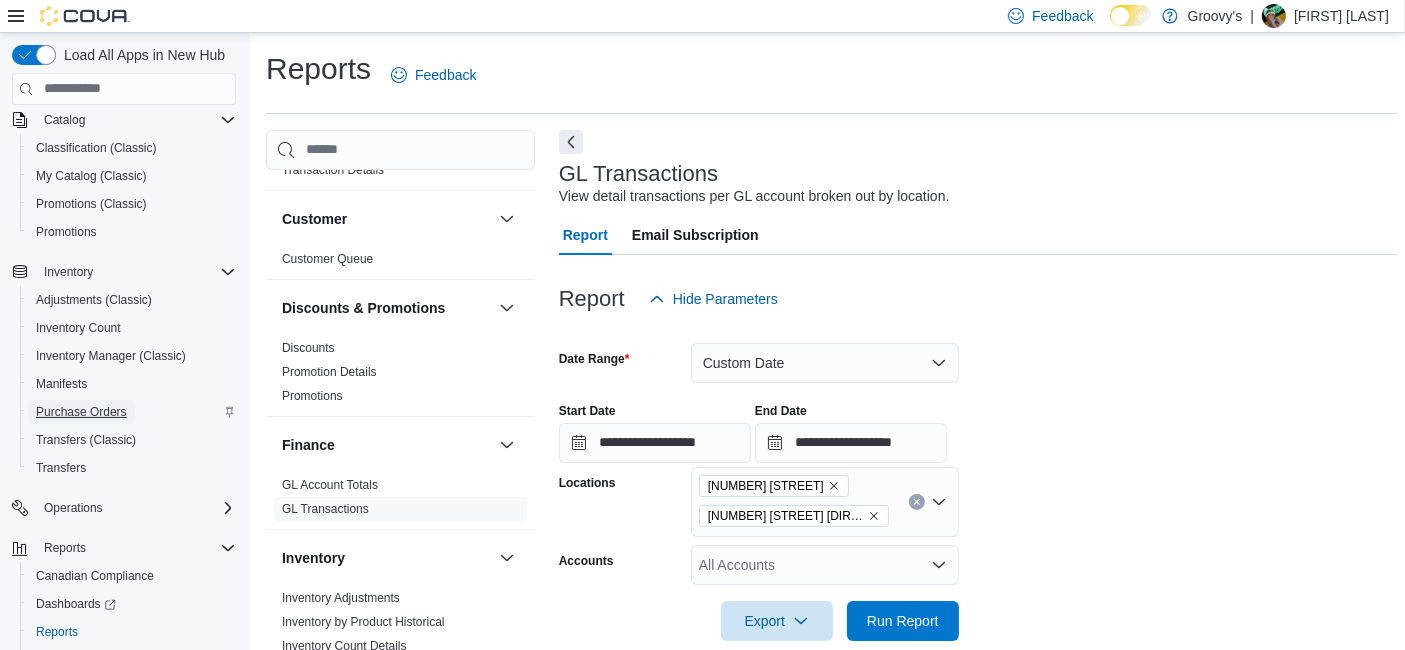 click on "Purchase Orders" at bounding box center (81, 412) 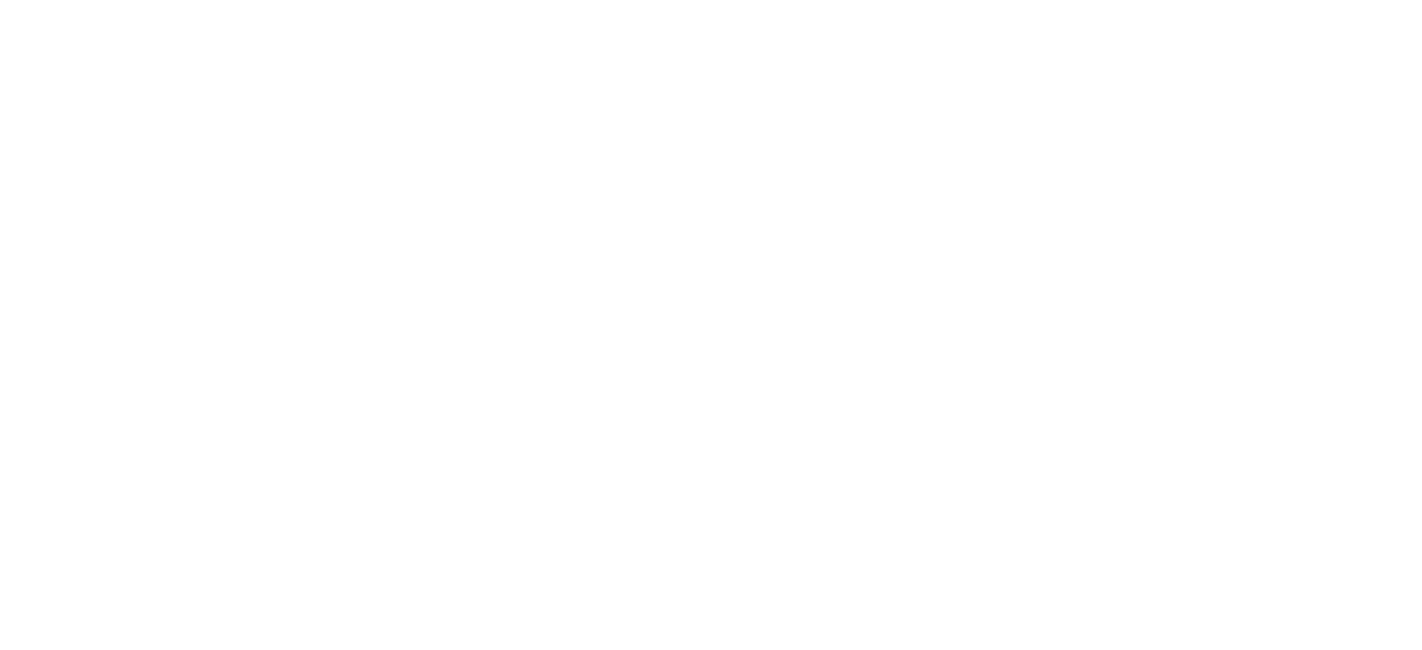 scroll, scrollTop: 0, scrollLeft: 0, axis: both 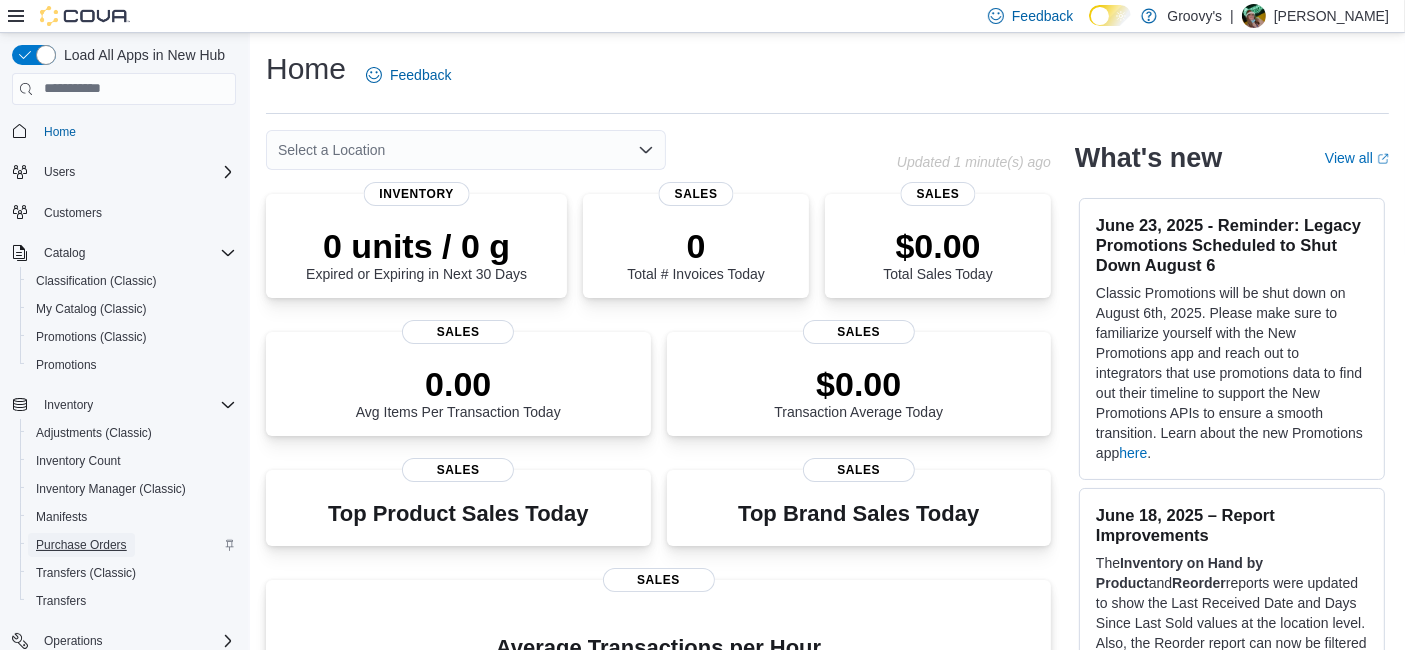click on "Purchase Orders" at bounding box center (81, 545) 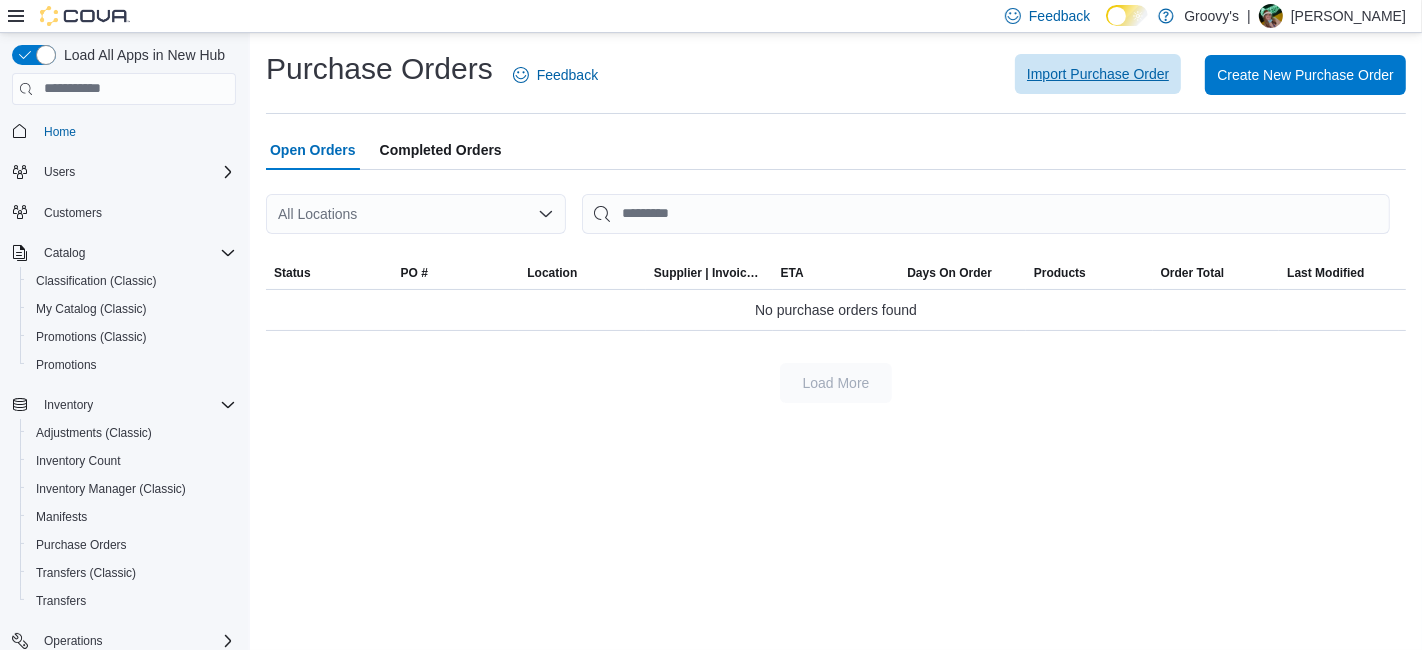 click on "Import Purchase Order" at bounding box center (1098, 74) 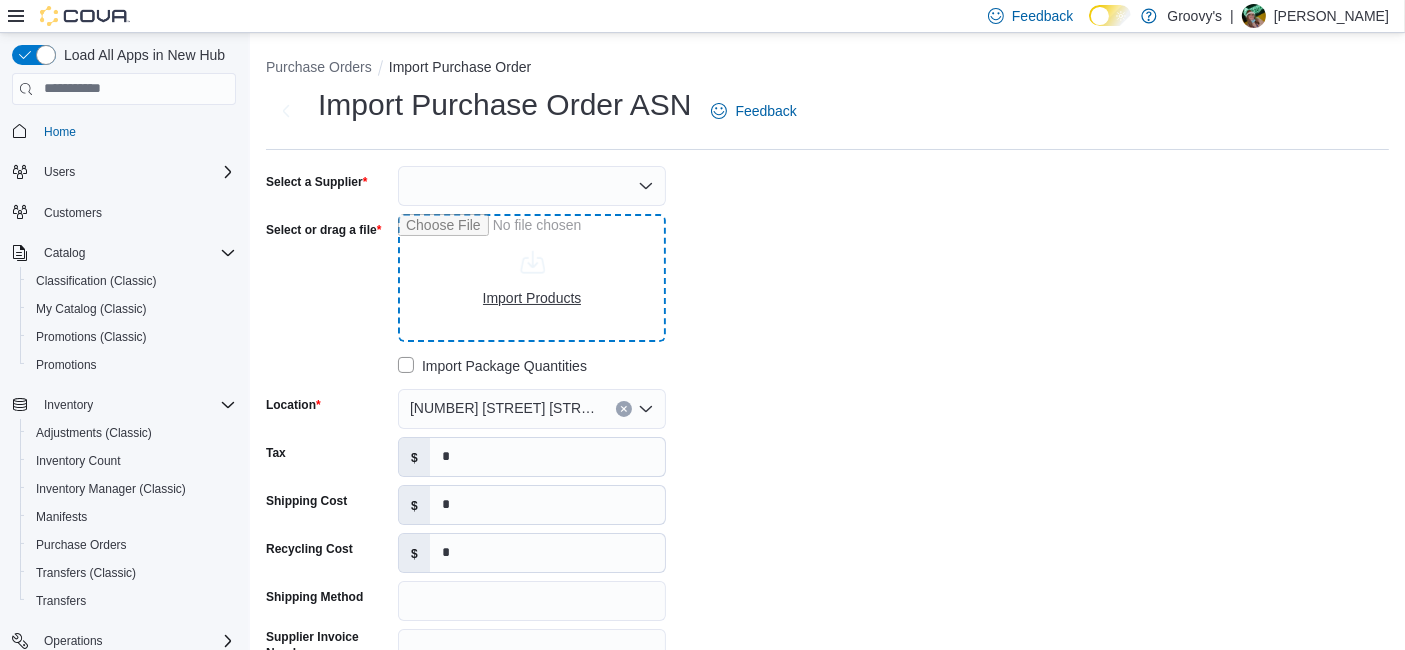 type on "**********" 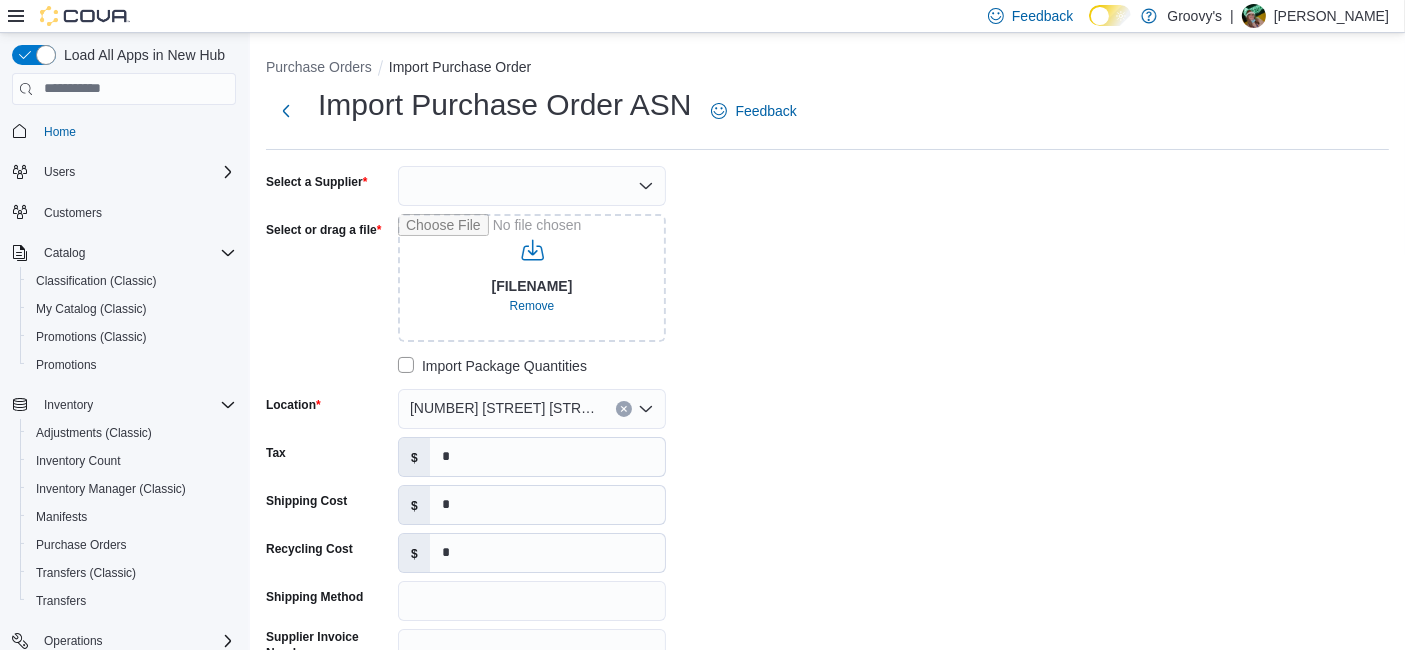 click at bounding box center (532, 186) 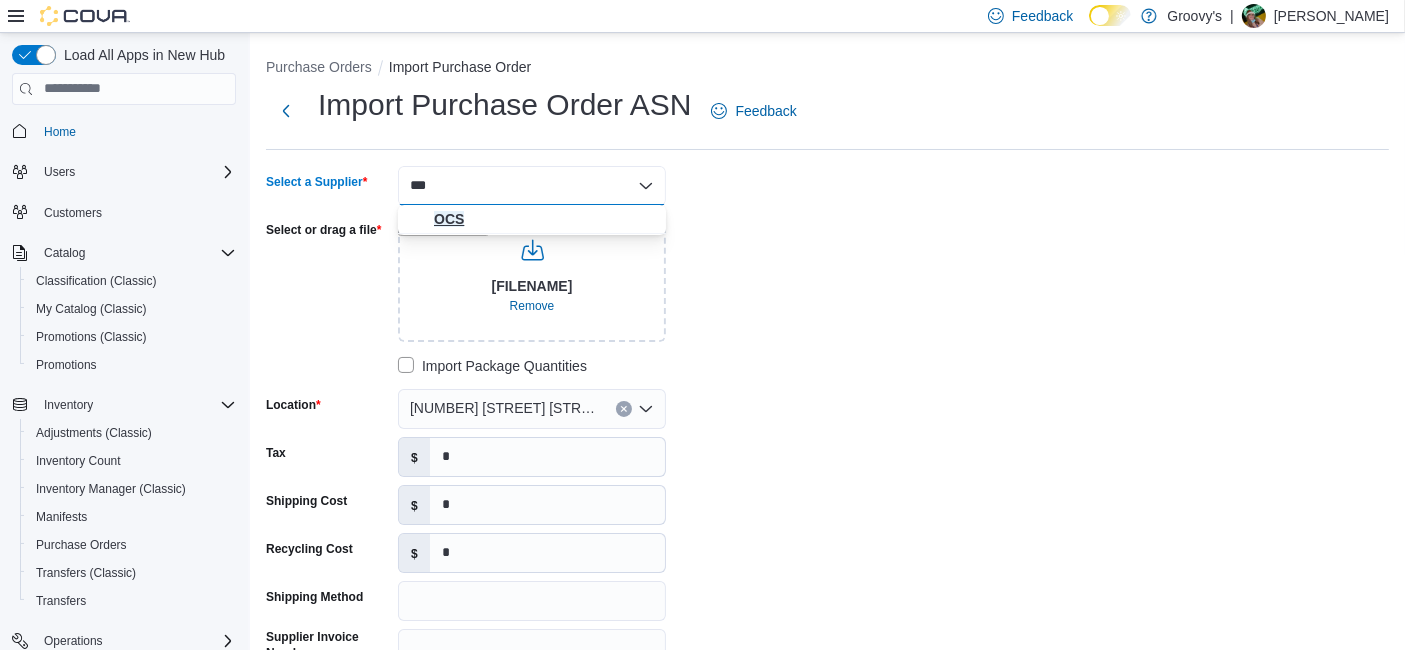 type on "***" 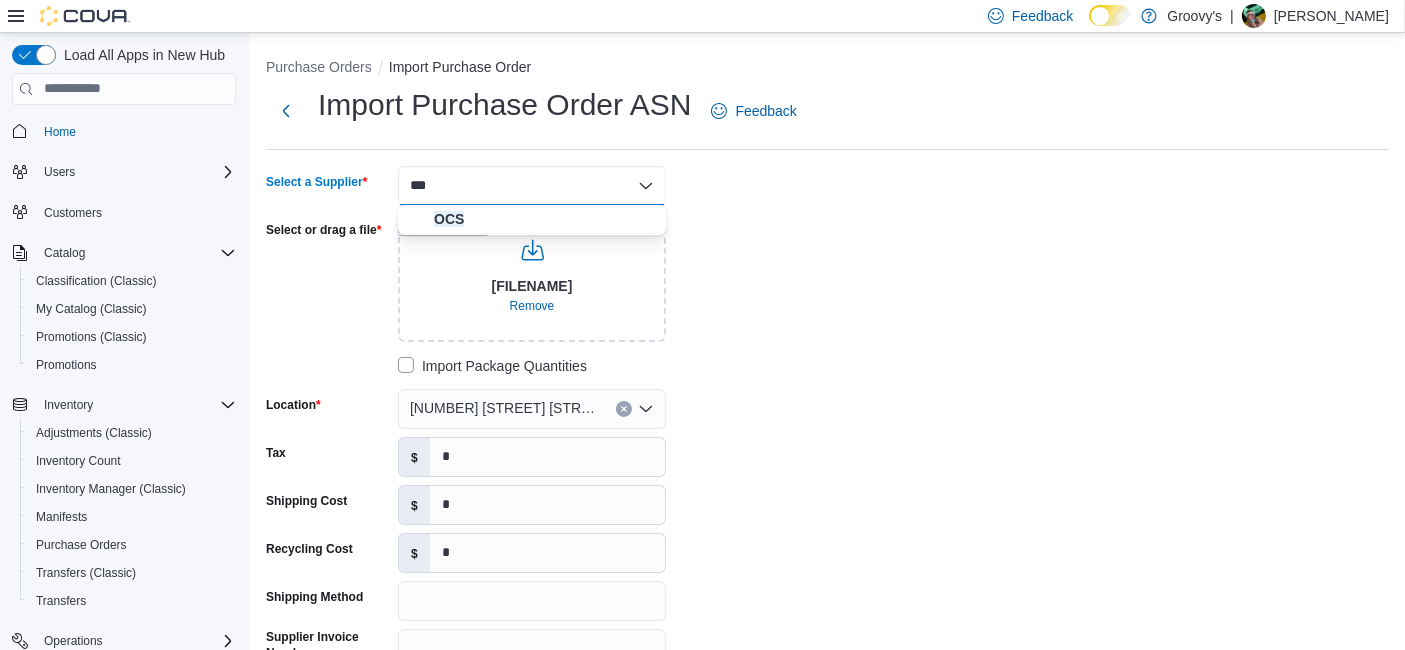 type 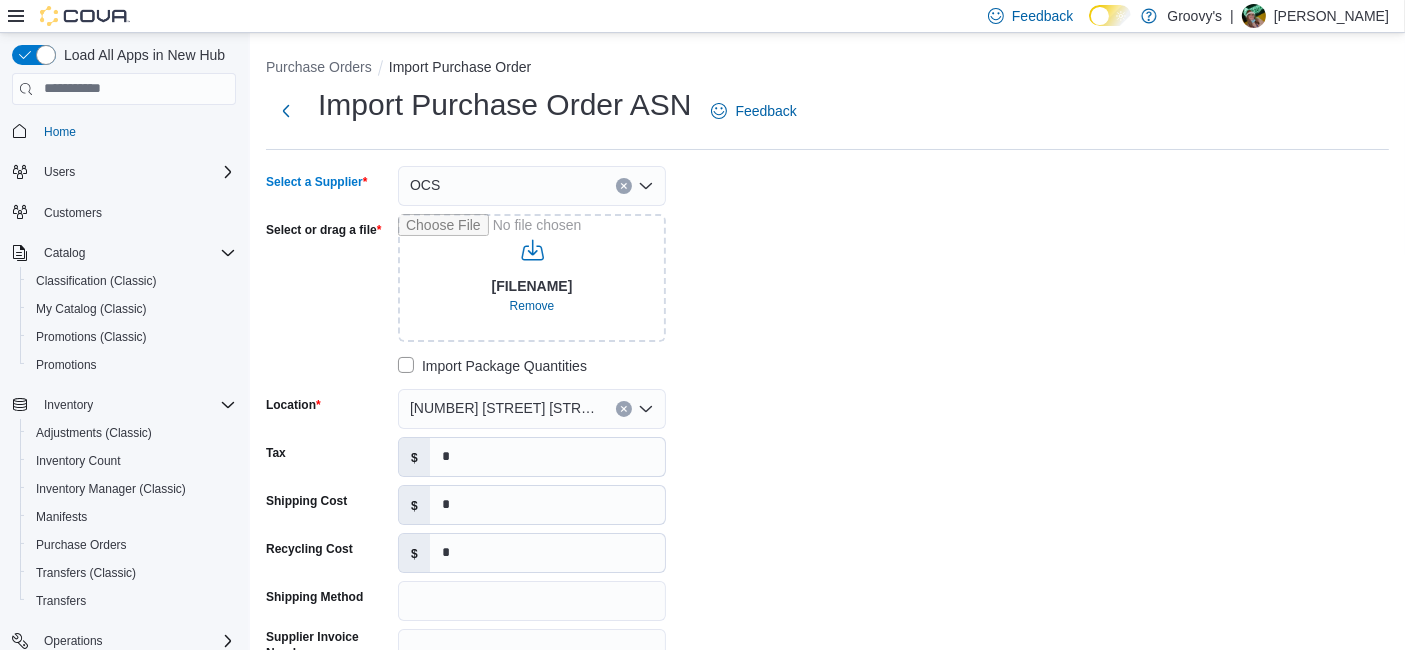 click on "**********" at bounding box center [566, 465] 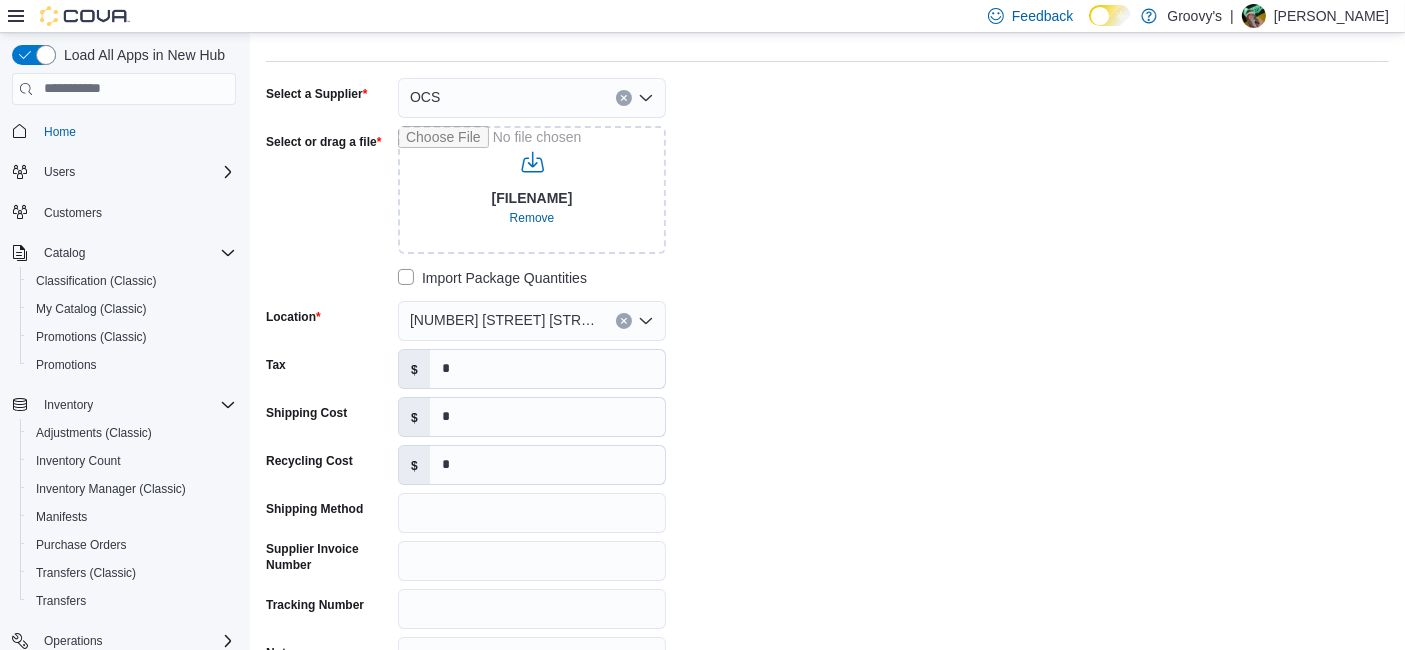 scroll, scrollTop: 133, scrollLeft: 0, axis: vertical 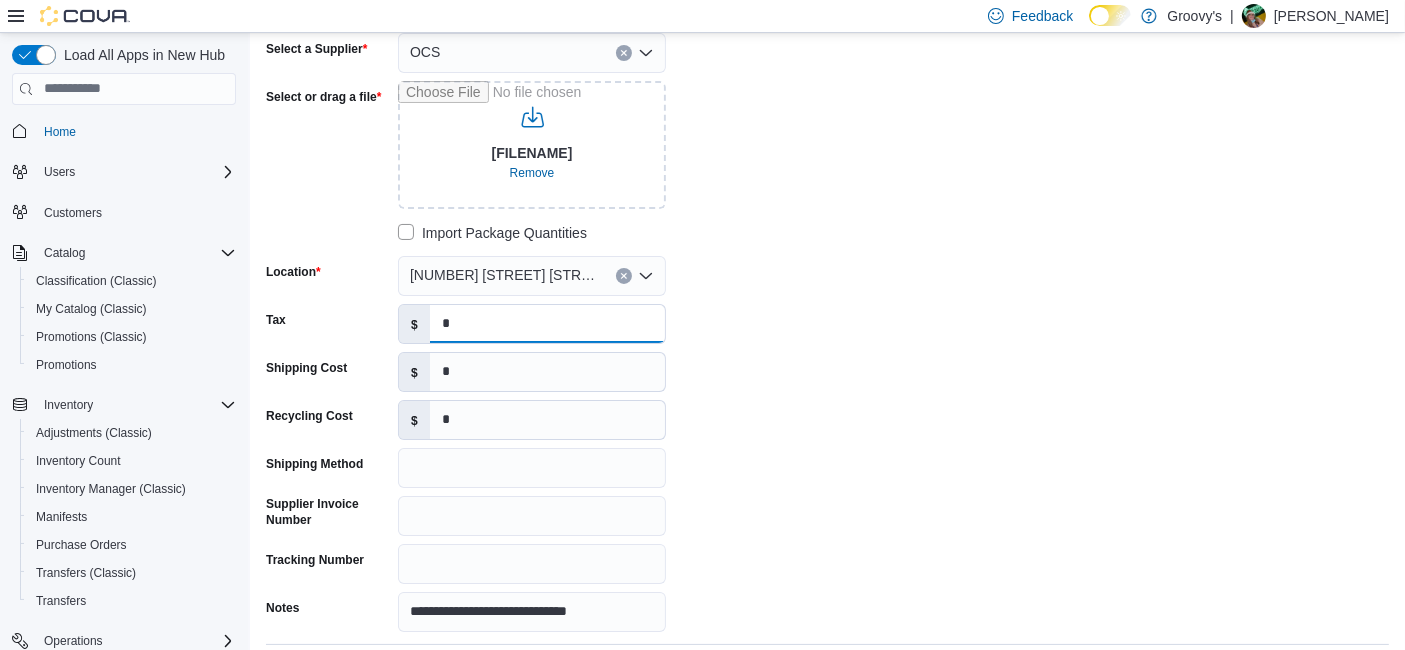 click on "*" at bounding box center [547, 324] 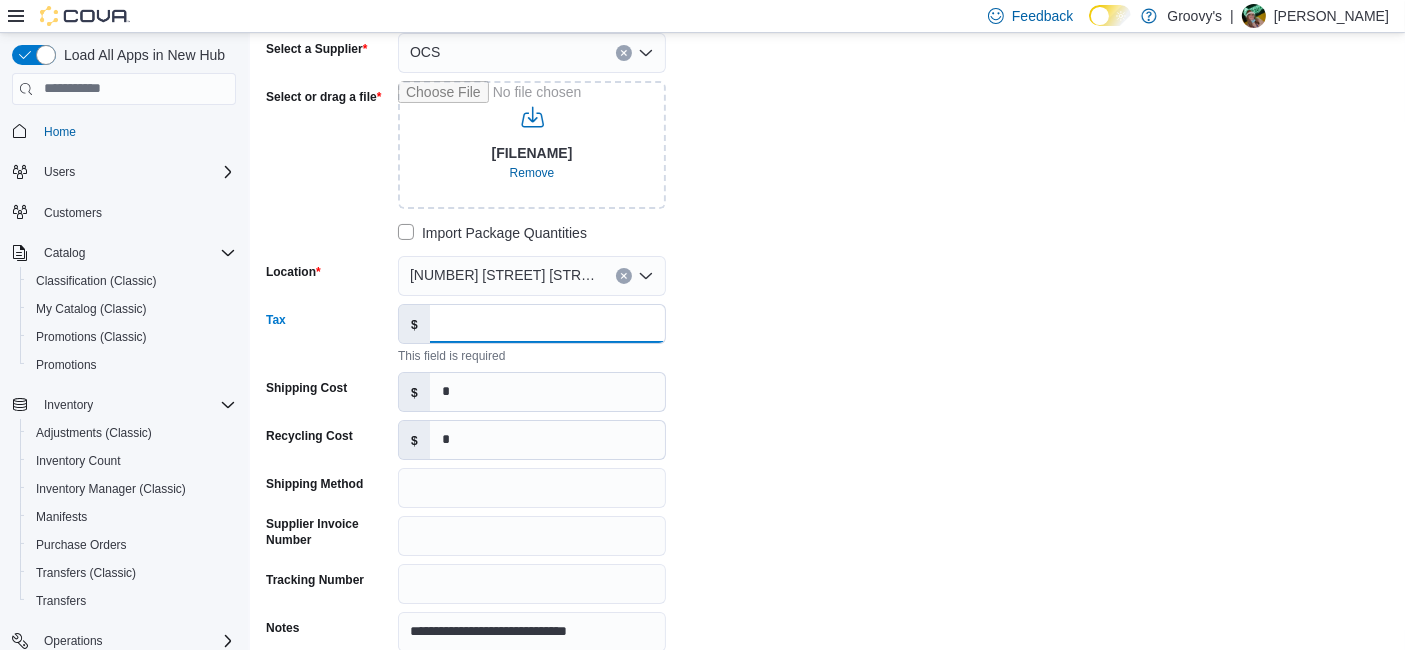 paste on "******" 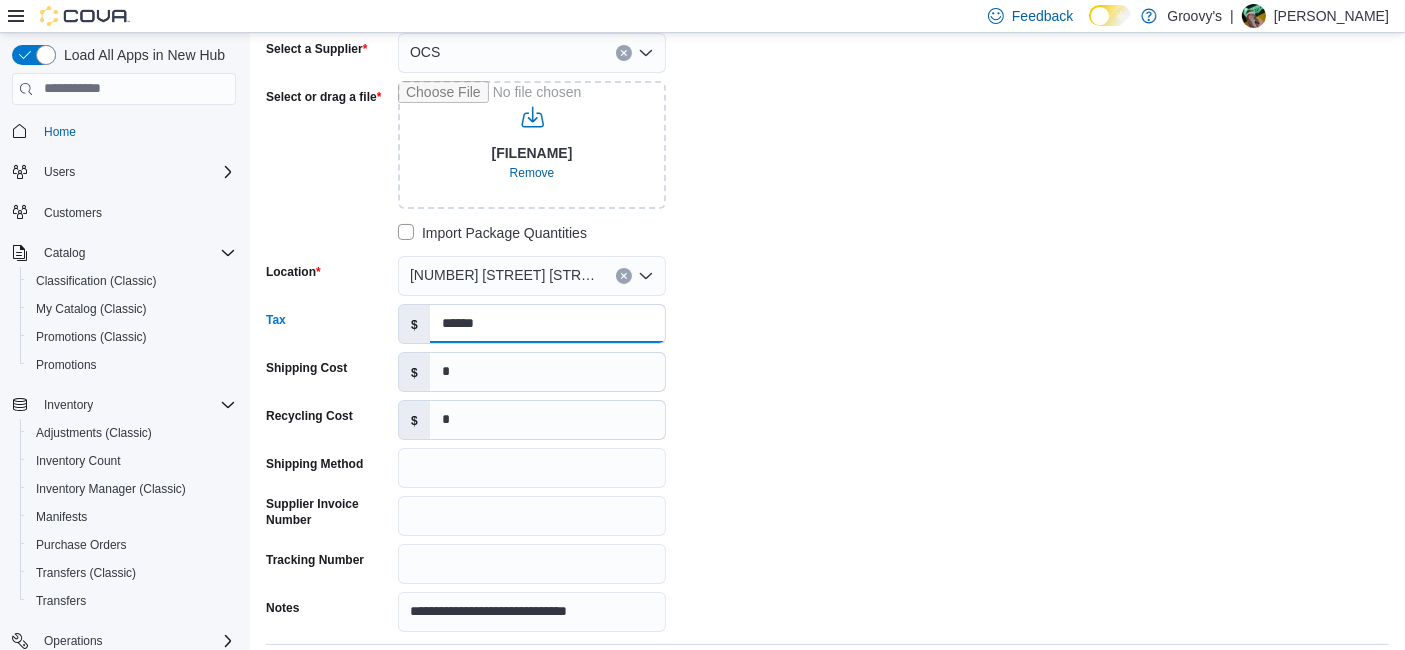 type on "******" 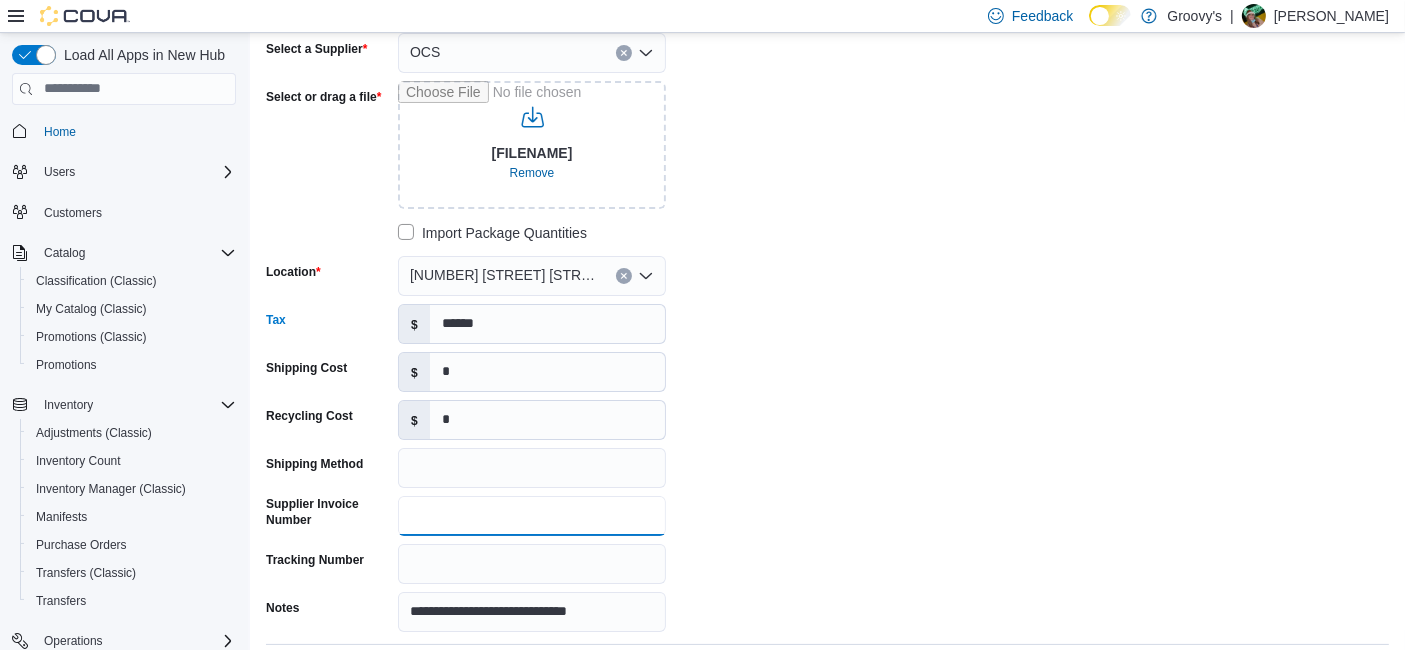 click on "Supplier Invoice Number" at bounding box center [532, 516] 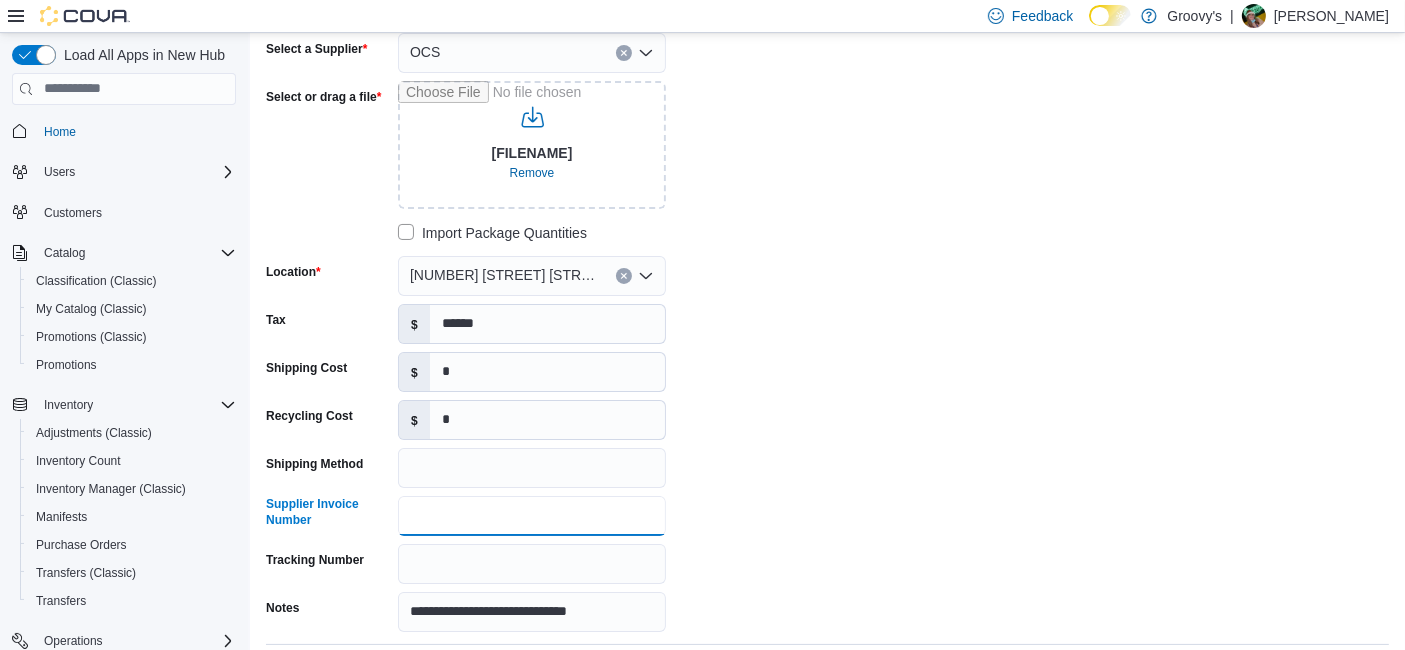 paste on "**********" 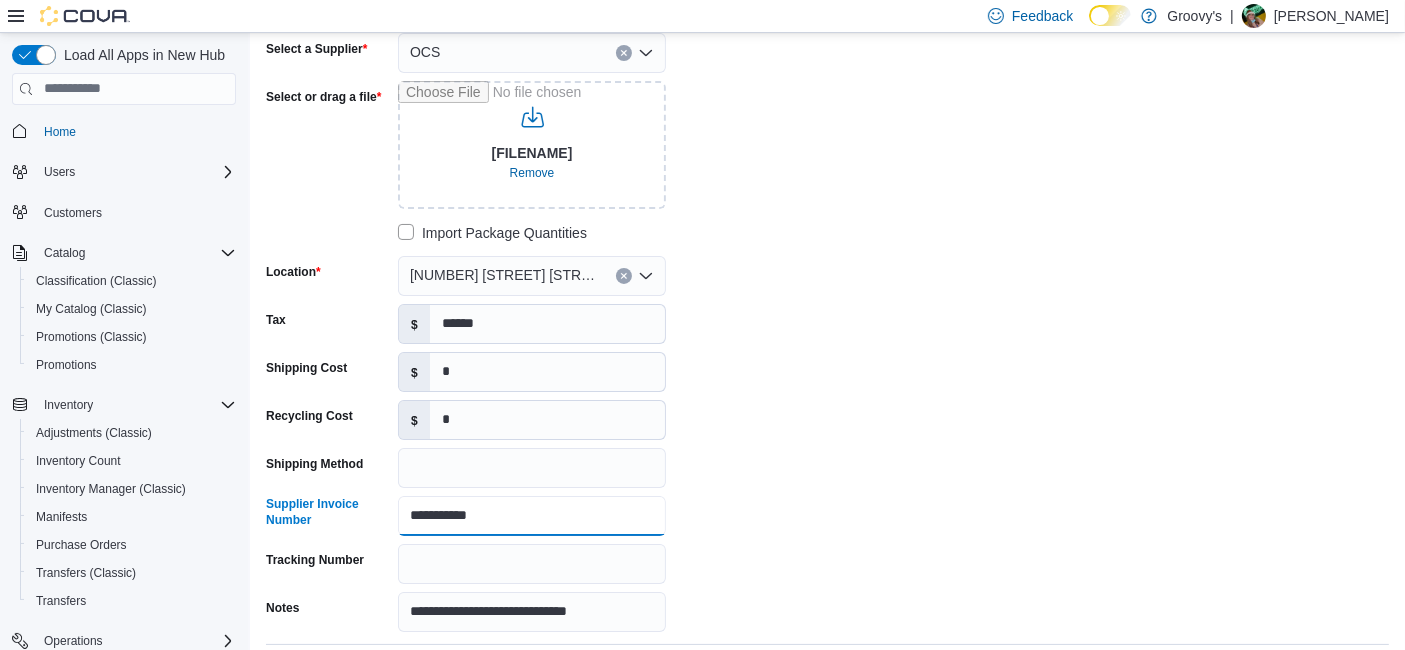 type on "**********" 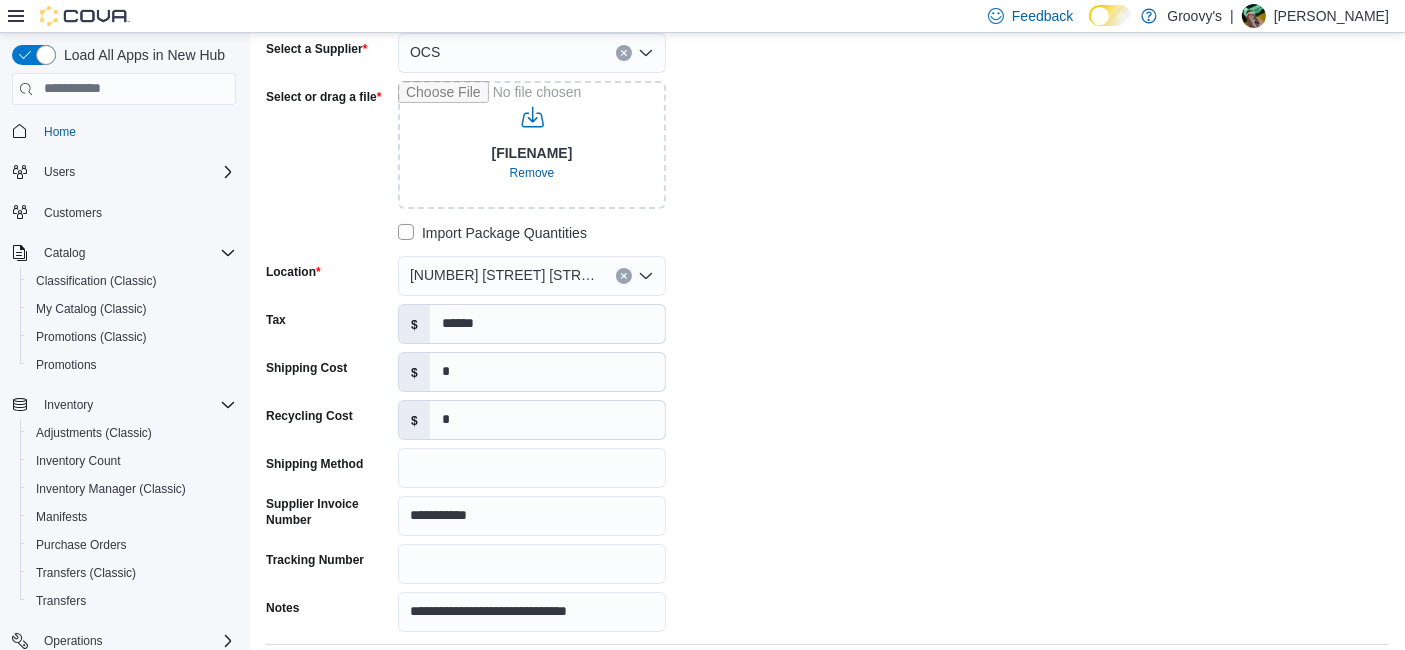 click on "**********" at bounding box center (566, 332) 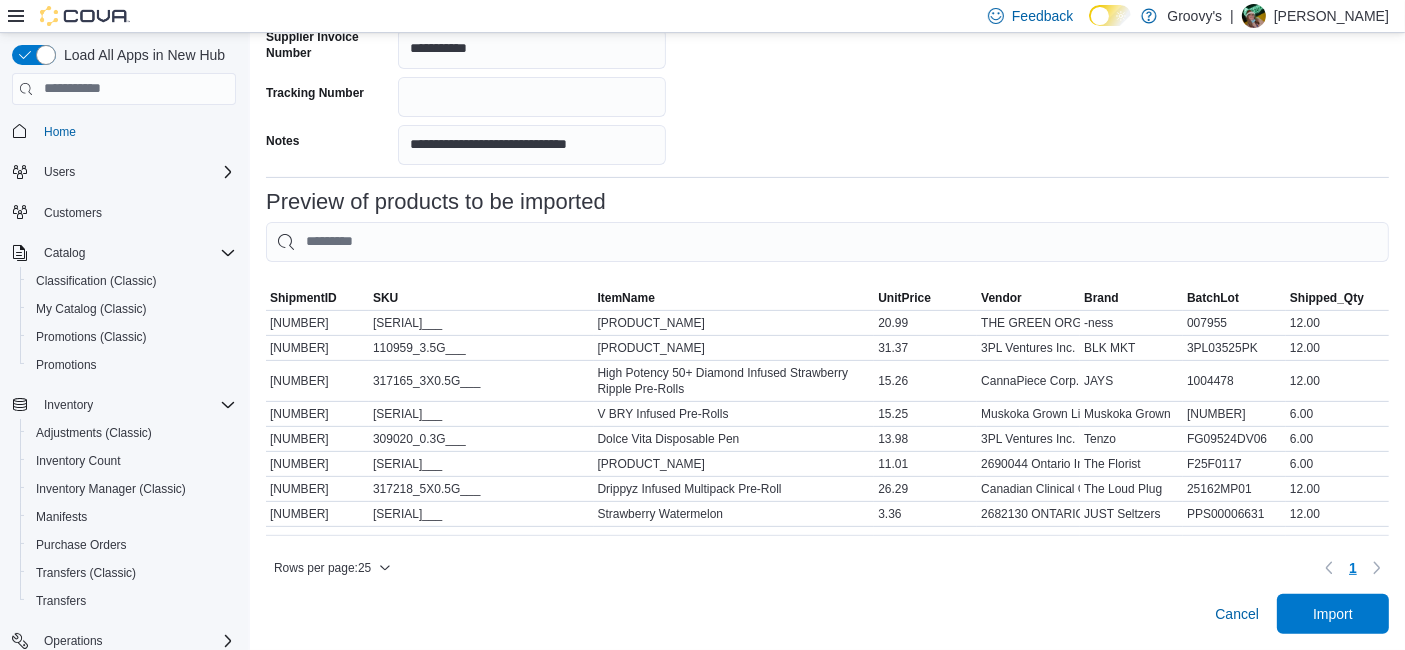 scroll, scrollTop: 612, scrollLeft: 0, axis: vertical 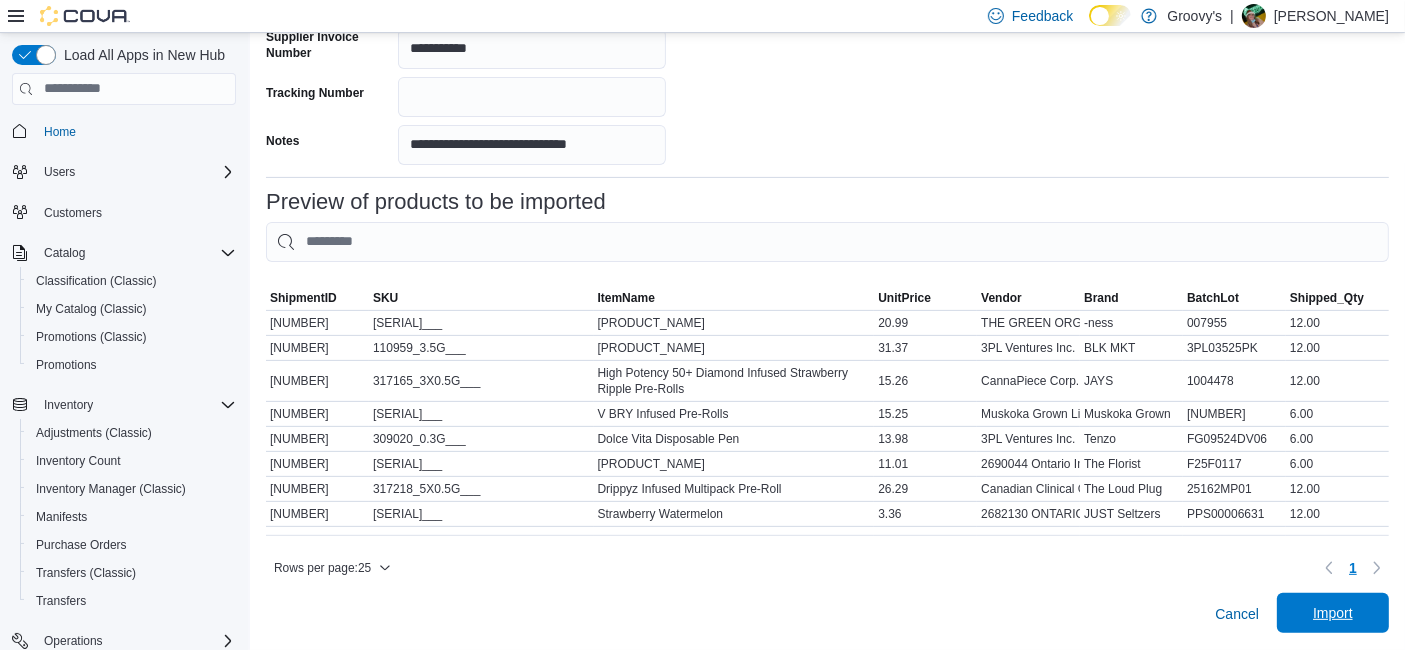 click on "Import" at bounding box center [1333, 613] 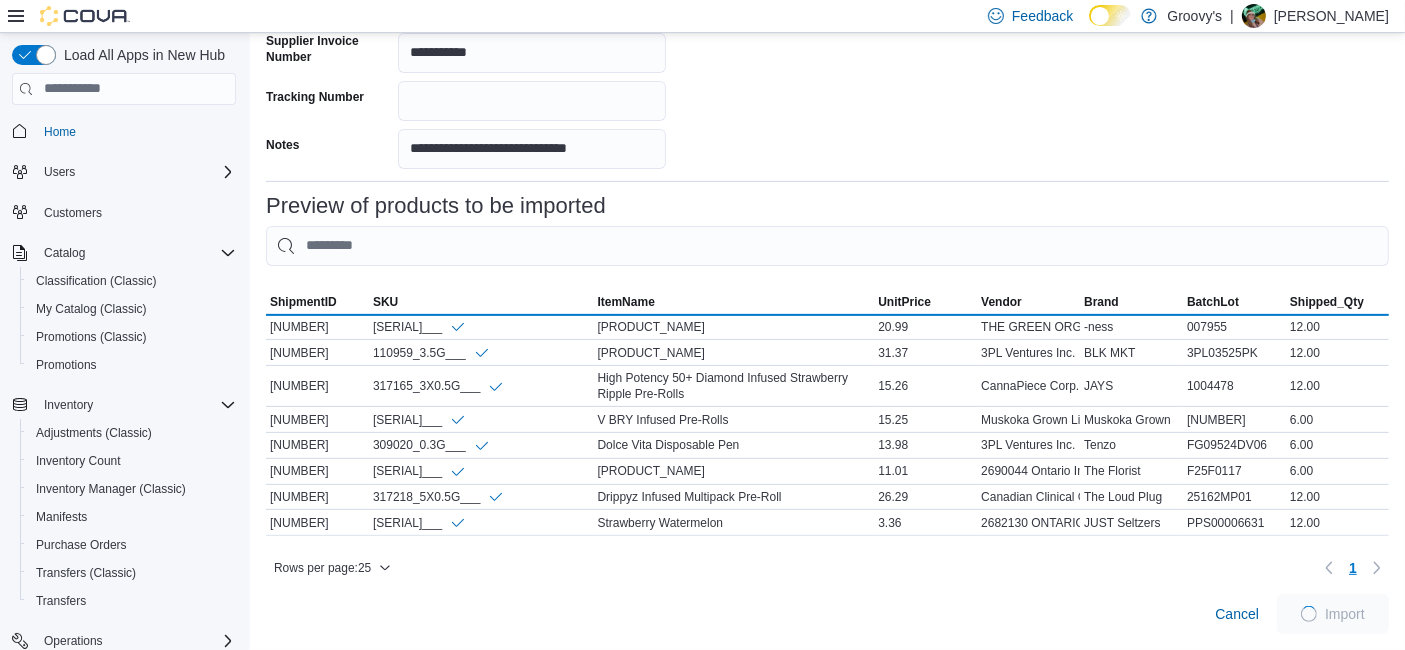 scroll, scrollTop: 608, scrollLeft: 0, axis: vertical 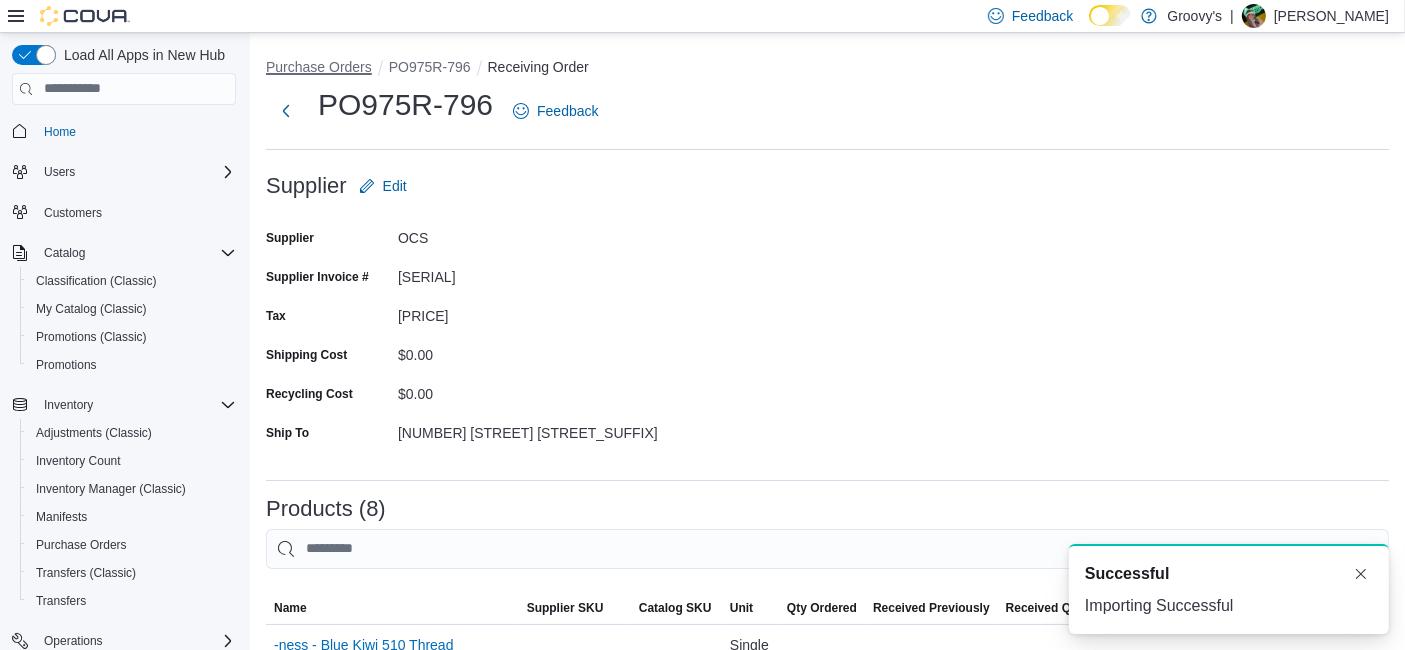 click on "Purchase Orders" at bounding box center (319, 67) 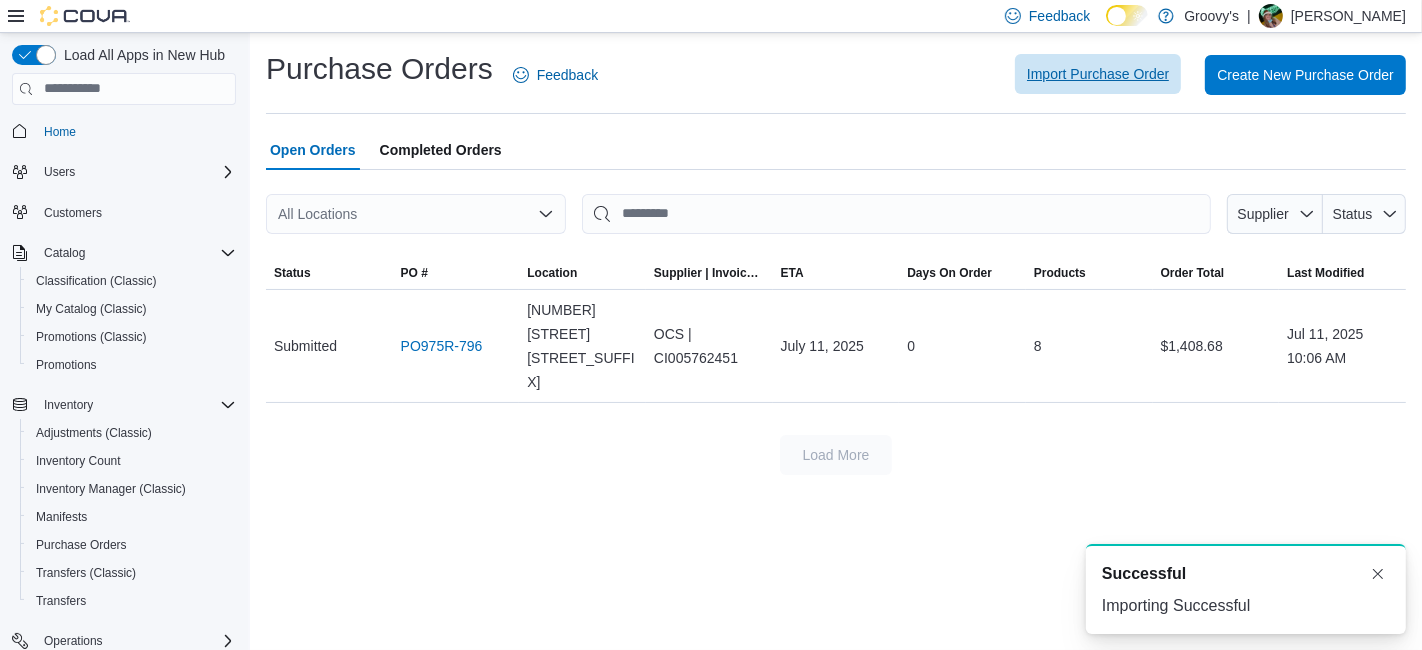 click on "Import Purchase Order" at bounding box center (1098, 74) 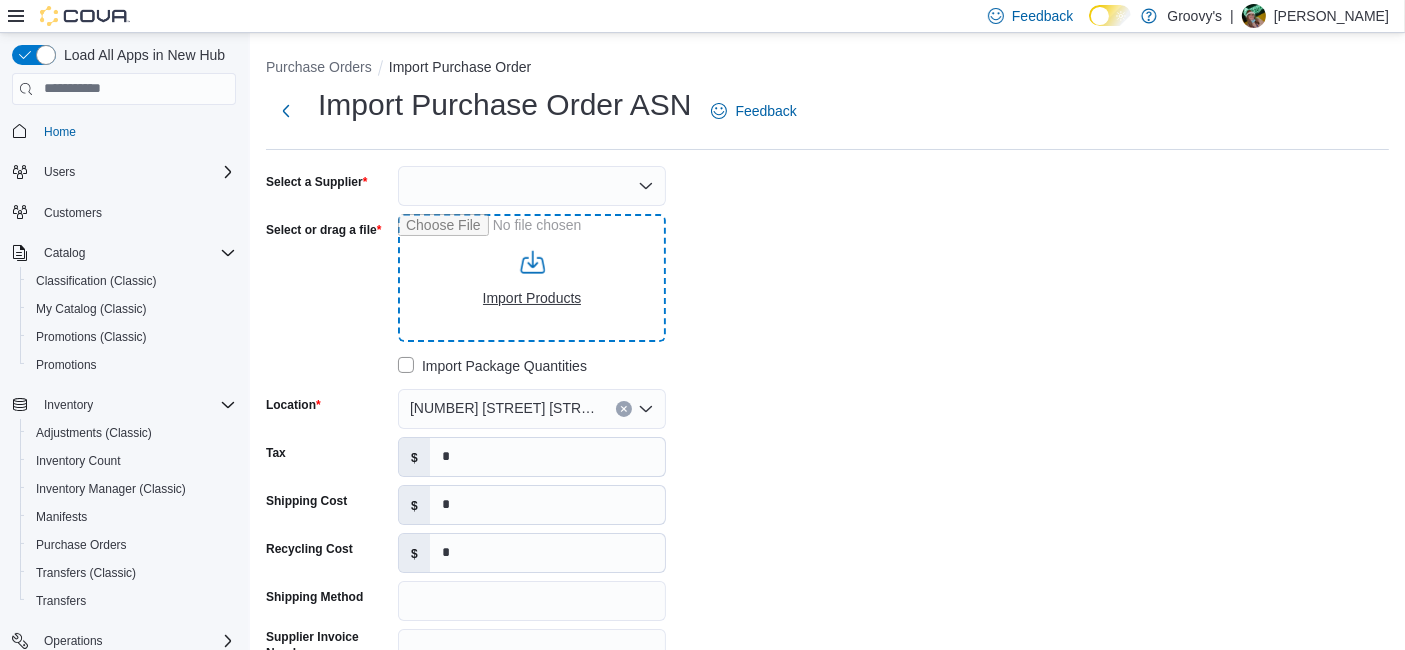 type on "**********" 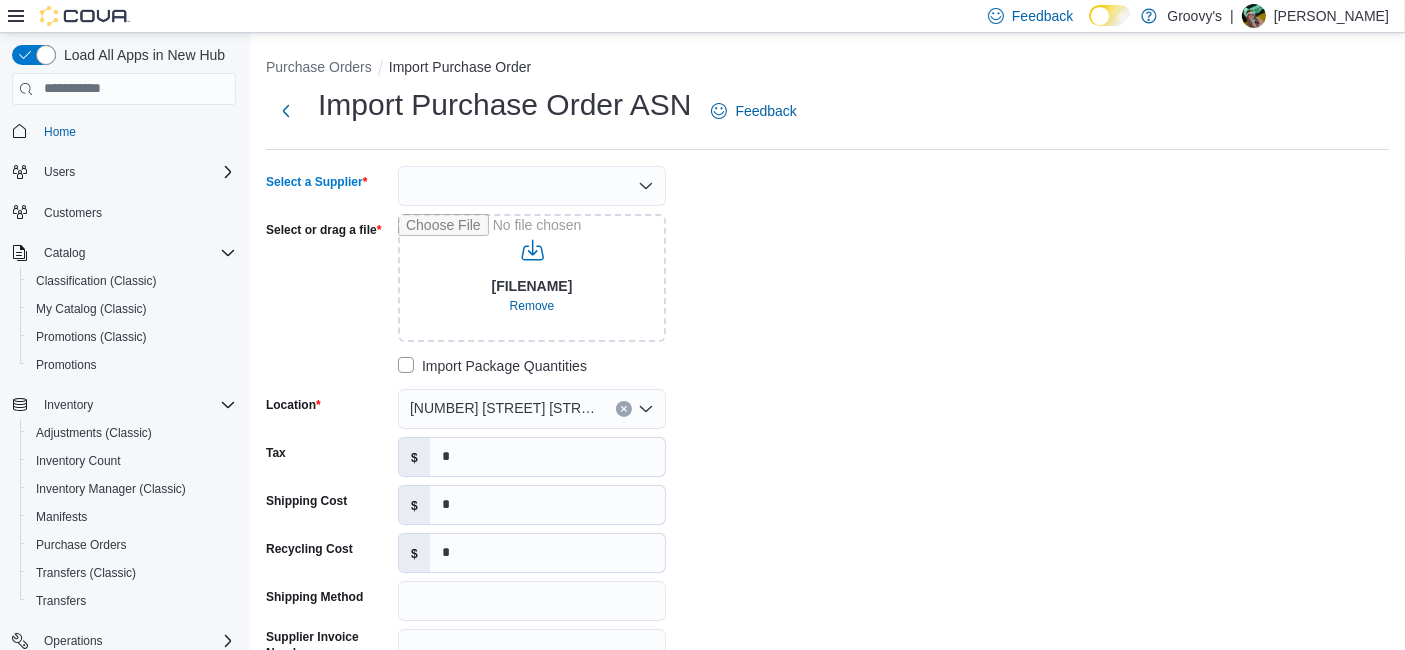 click at bounding box center (532, 186) 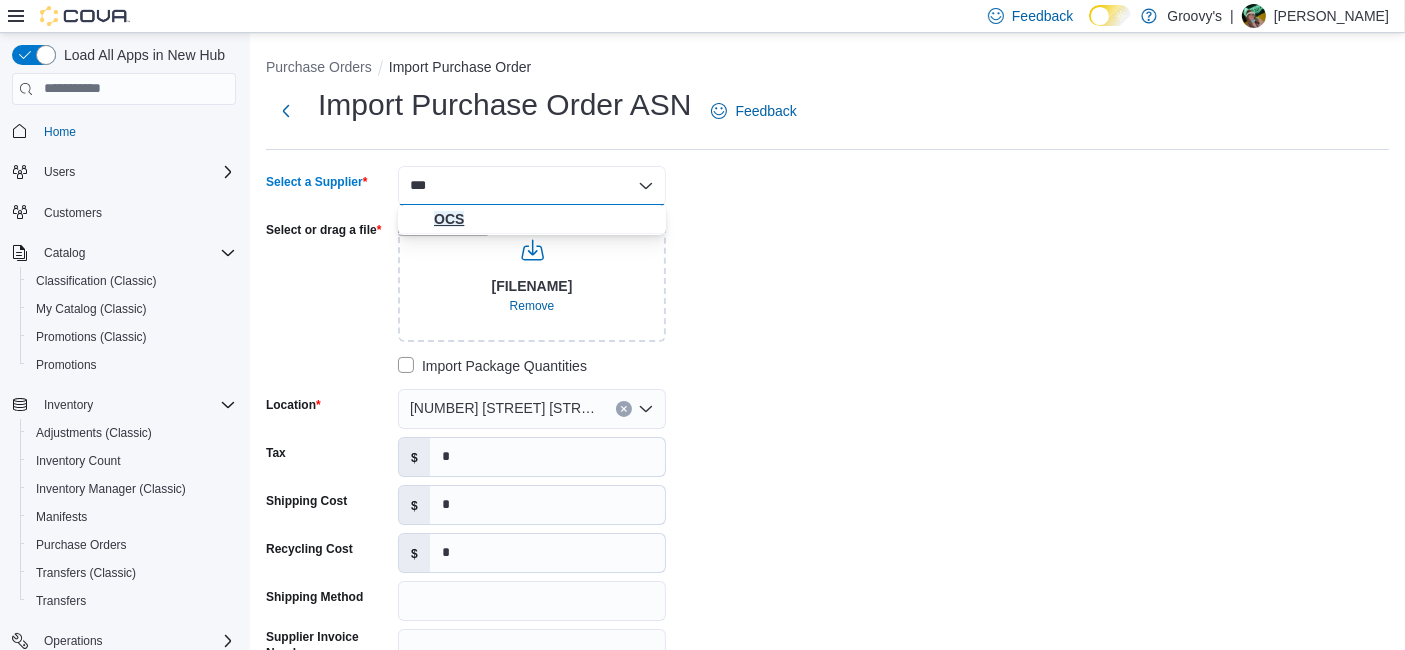type on "***" 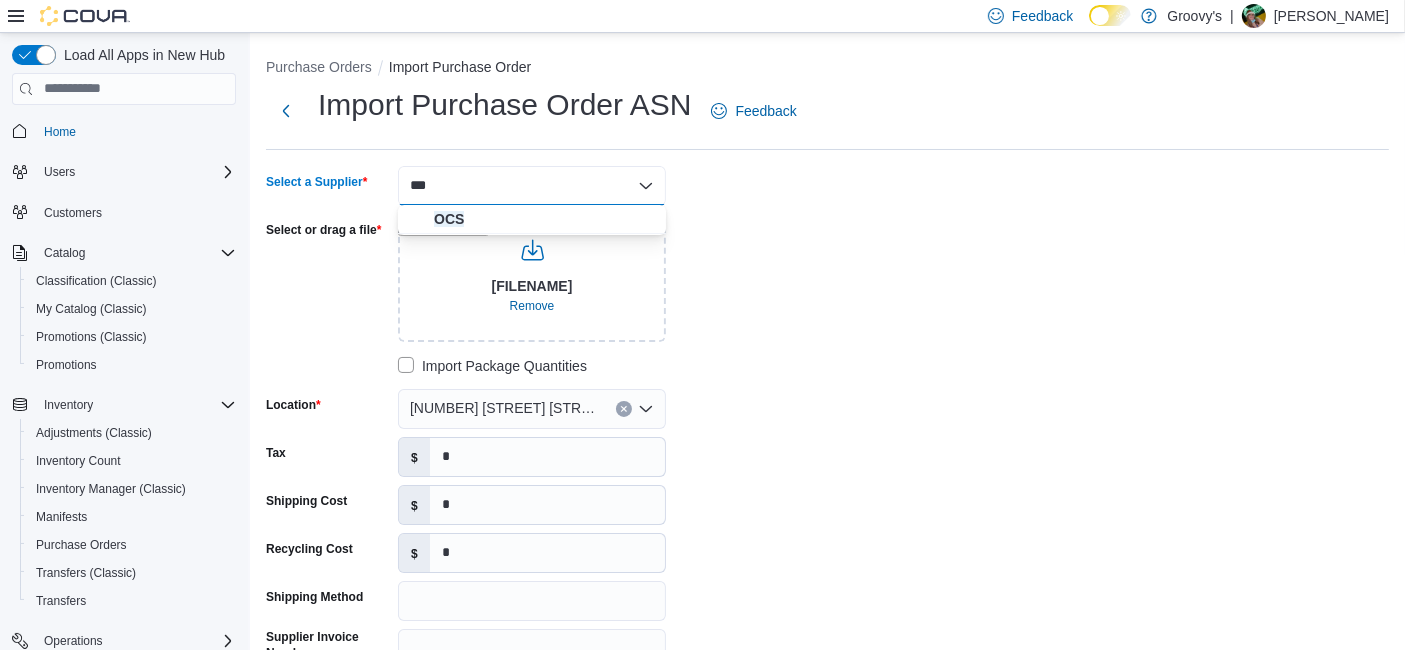 type 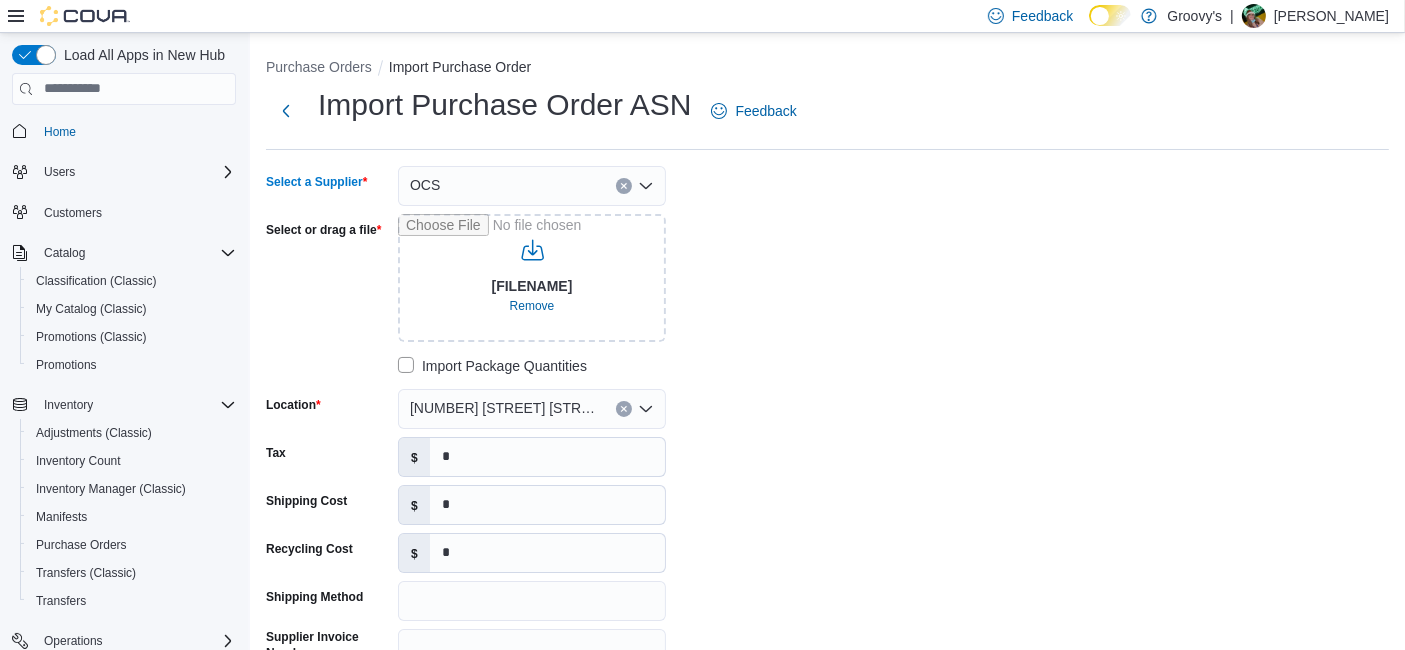 click on "**********" at bounding box center [566, 465] 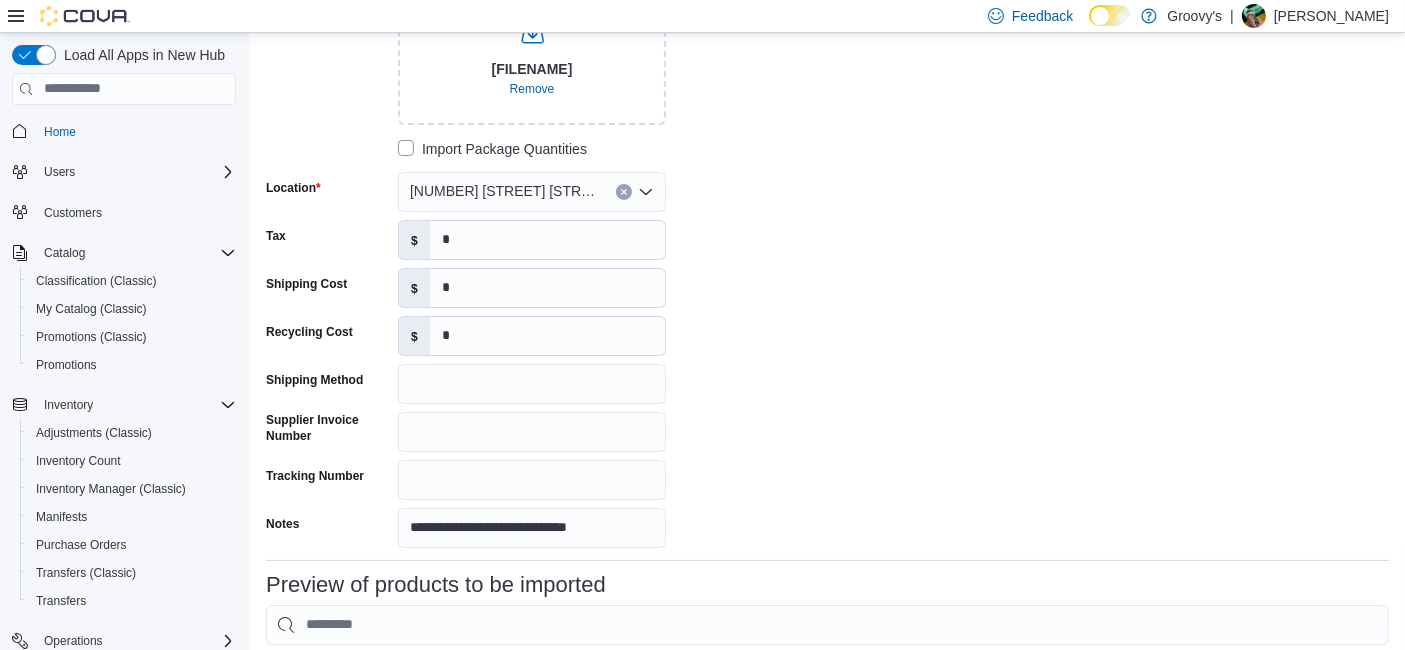 scroll, scrollTop: 222, scrollLeft: 0, axis: vertical 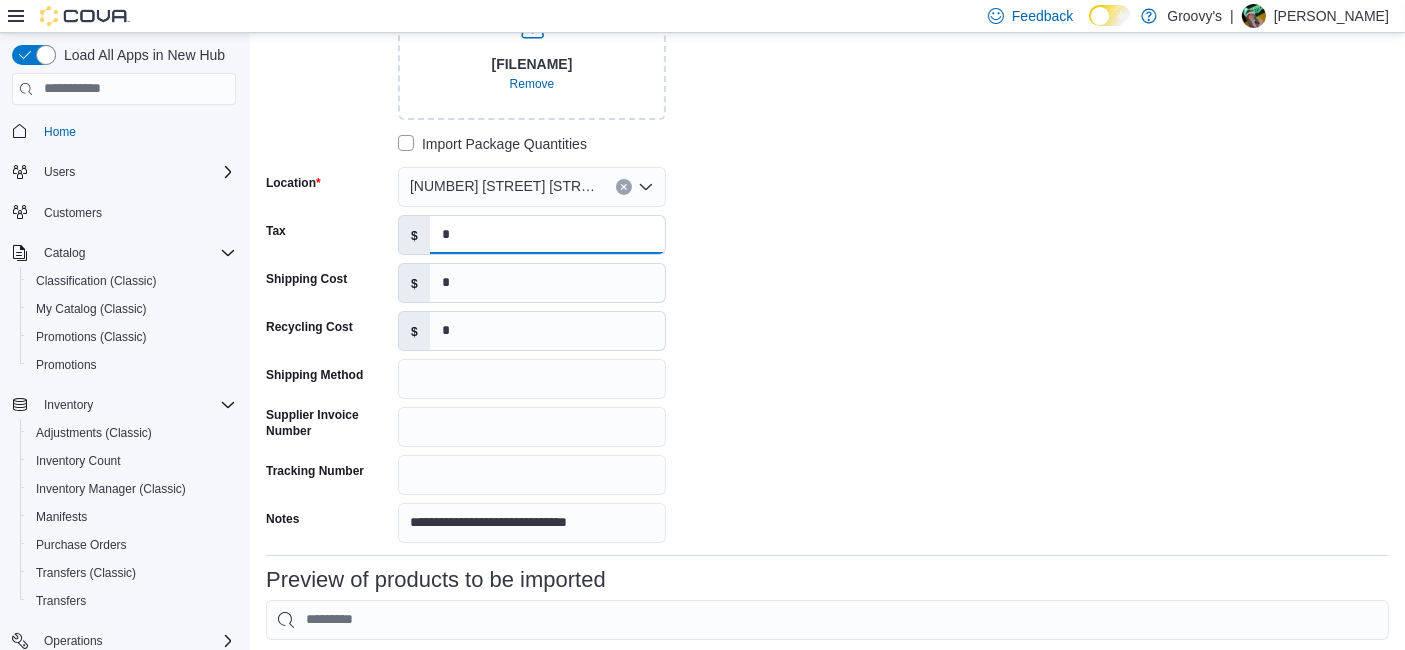 click on "*" at bounding box center (547, 235) 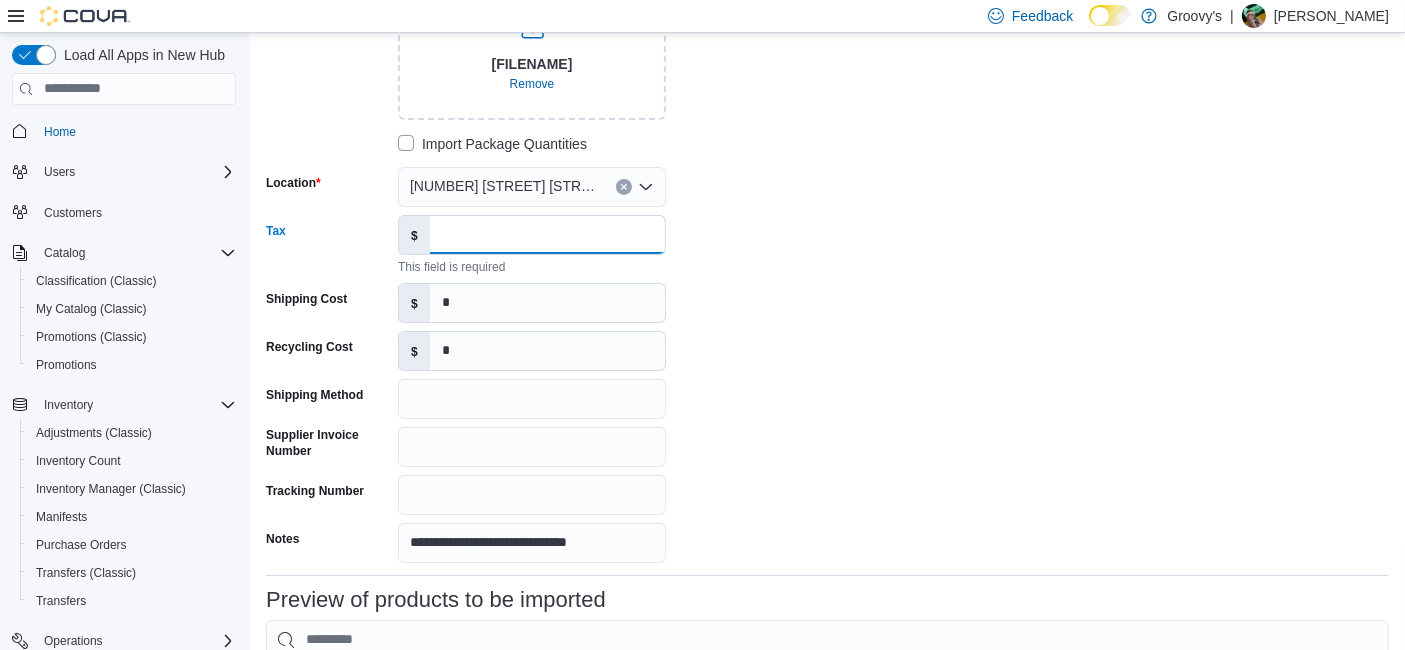 paste on "********" 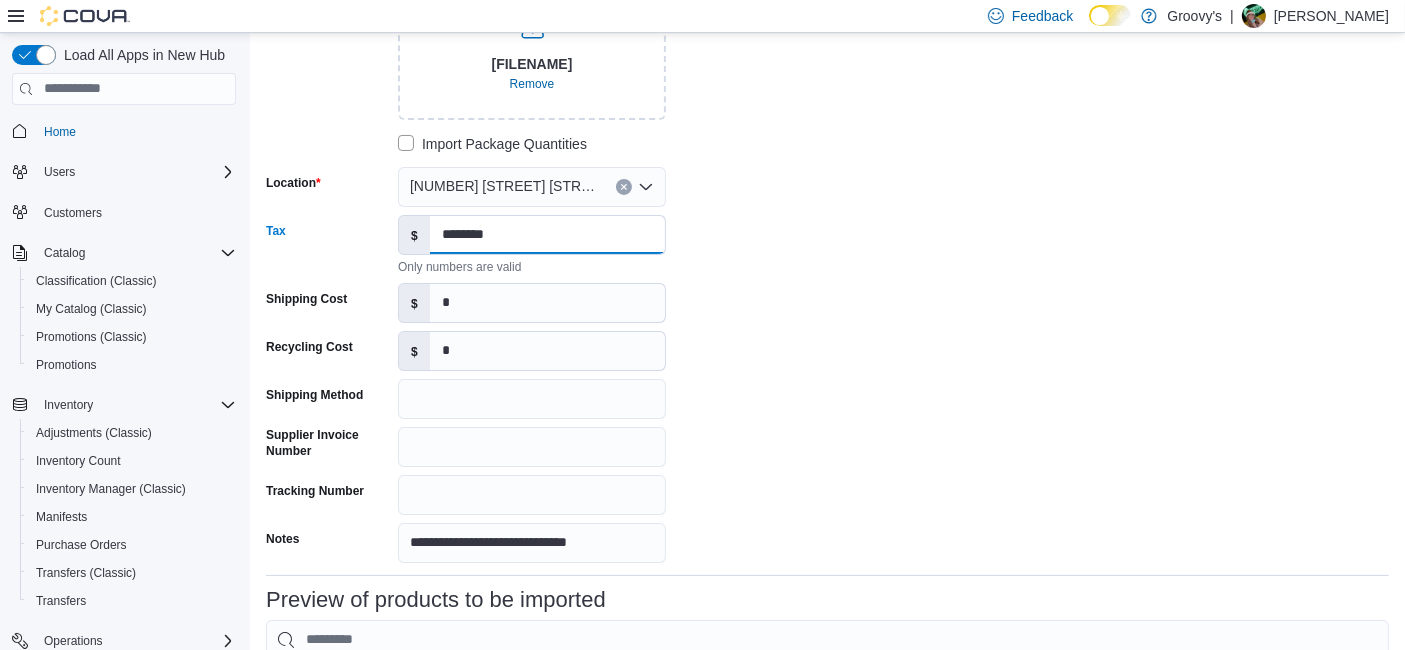 click on "********" at bounding box center [547, 235] 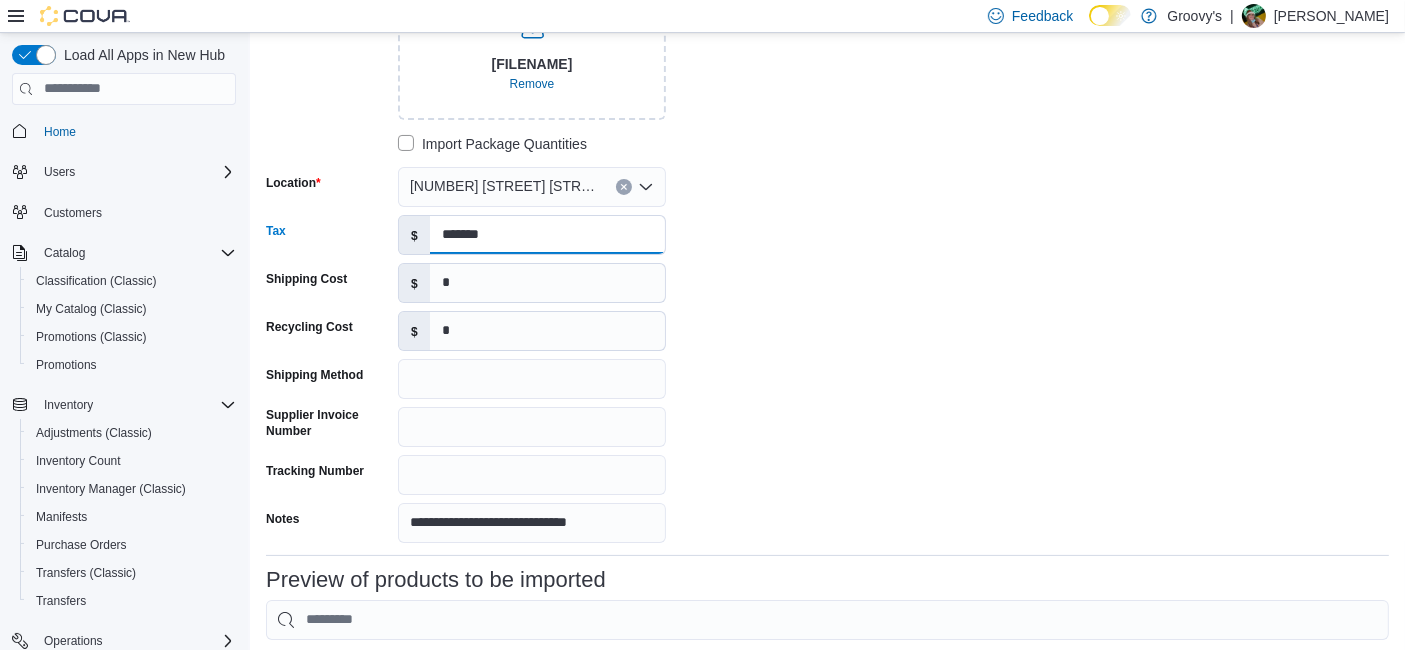type on "*******" 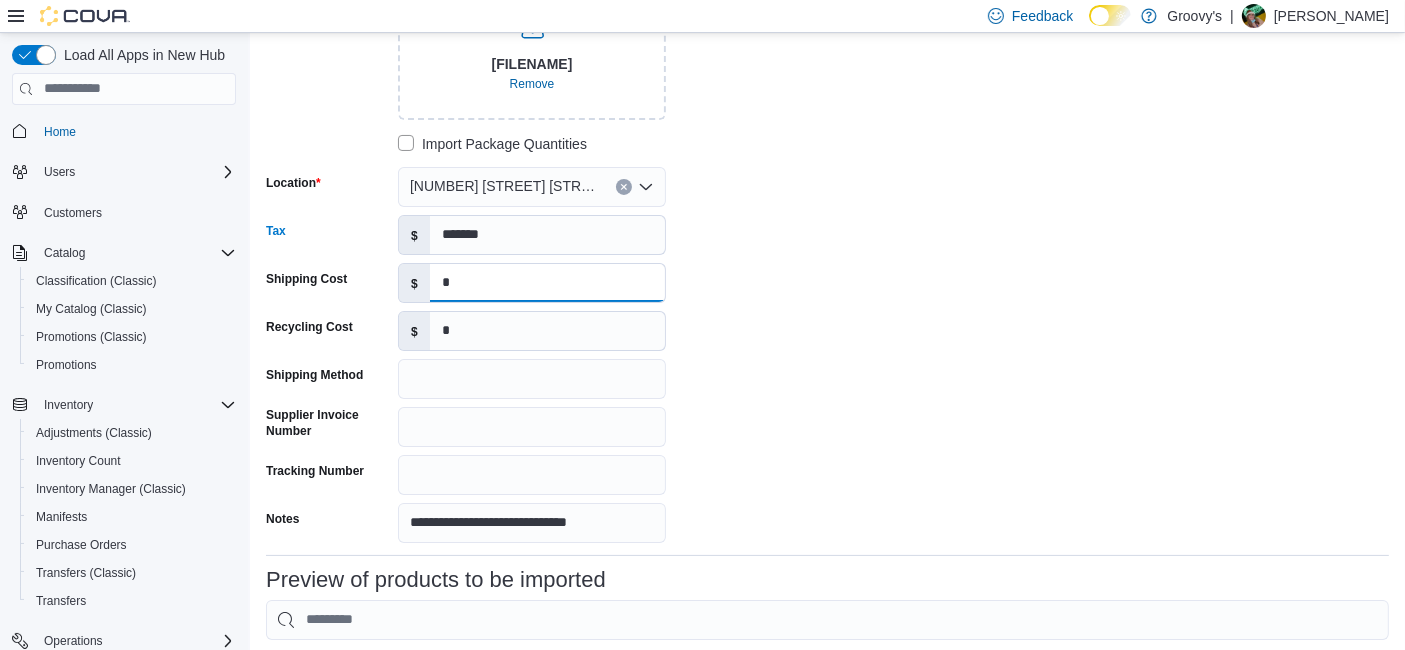 click on "*" at bounding box center (547, 283) 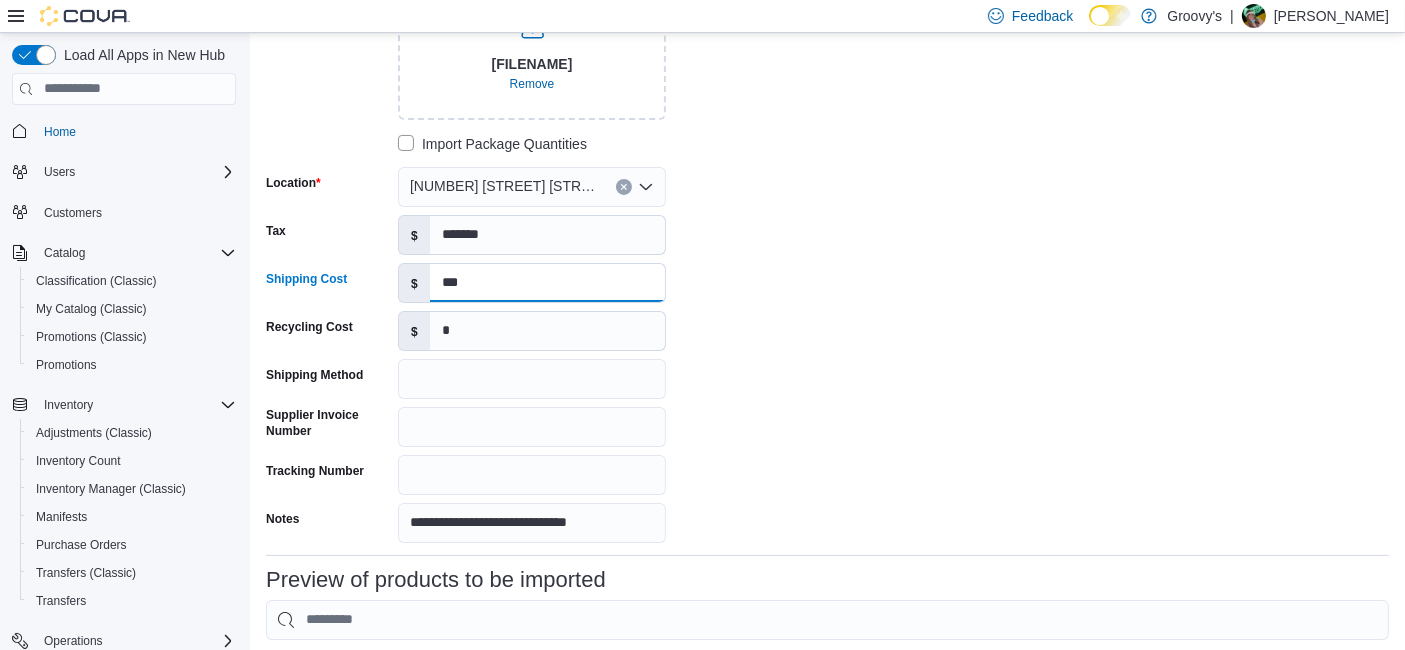 type on "***" 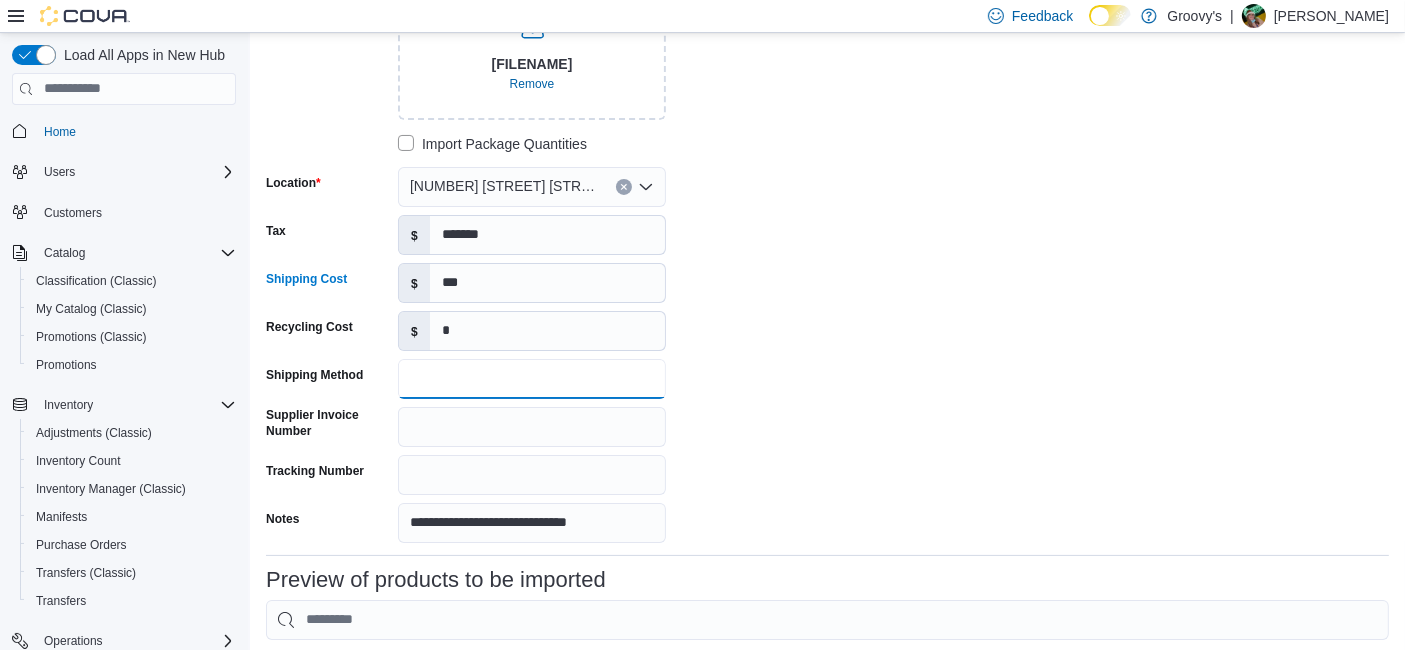 click on "Shipping Method" at bounding box center [532, 379] 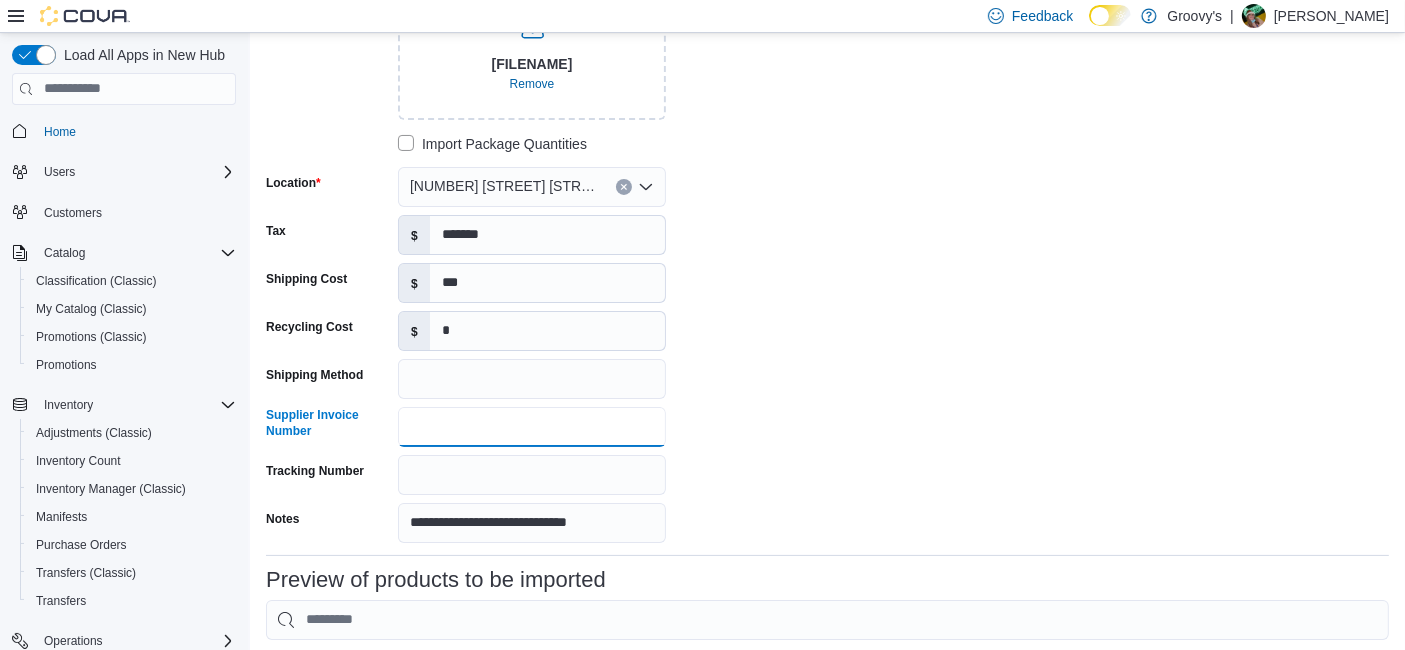 click on "Supplier Invoice Number" at bounding box center (532, 427) 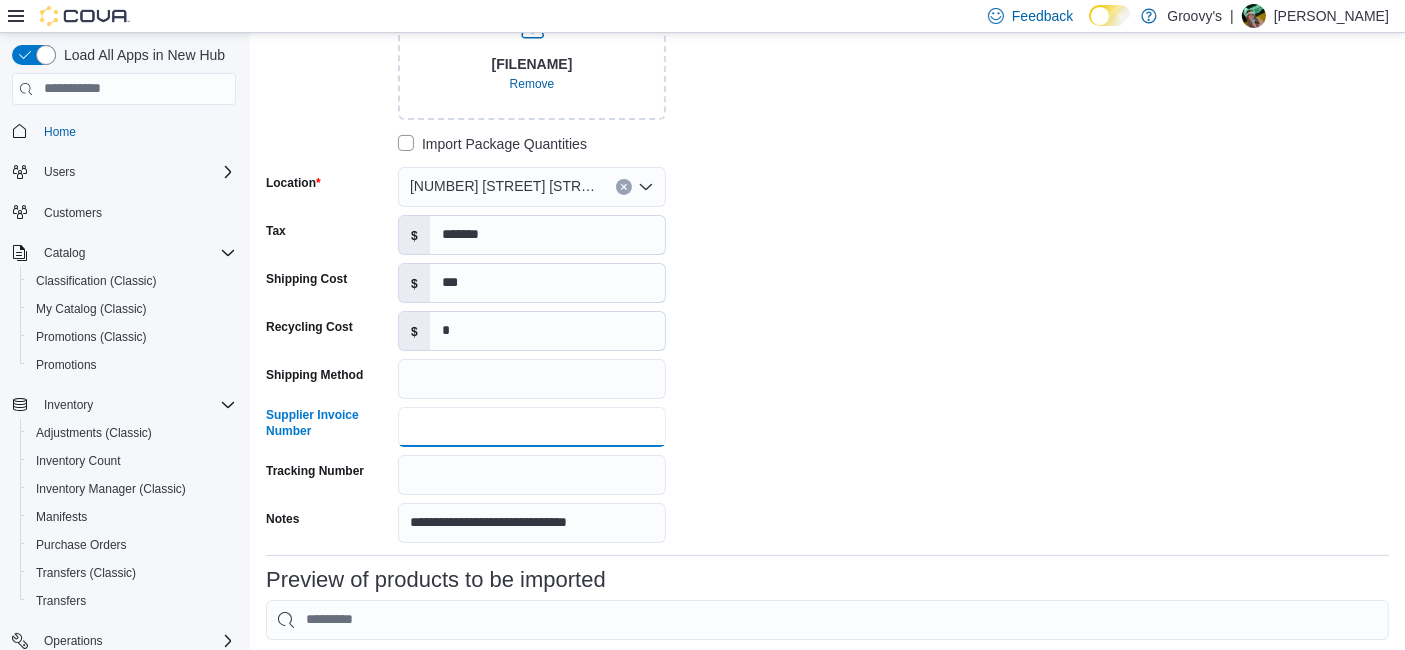paste on "**********" 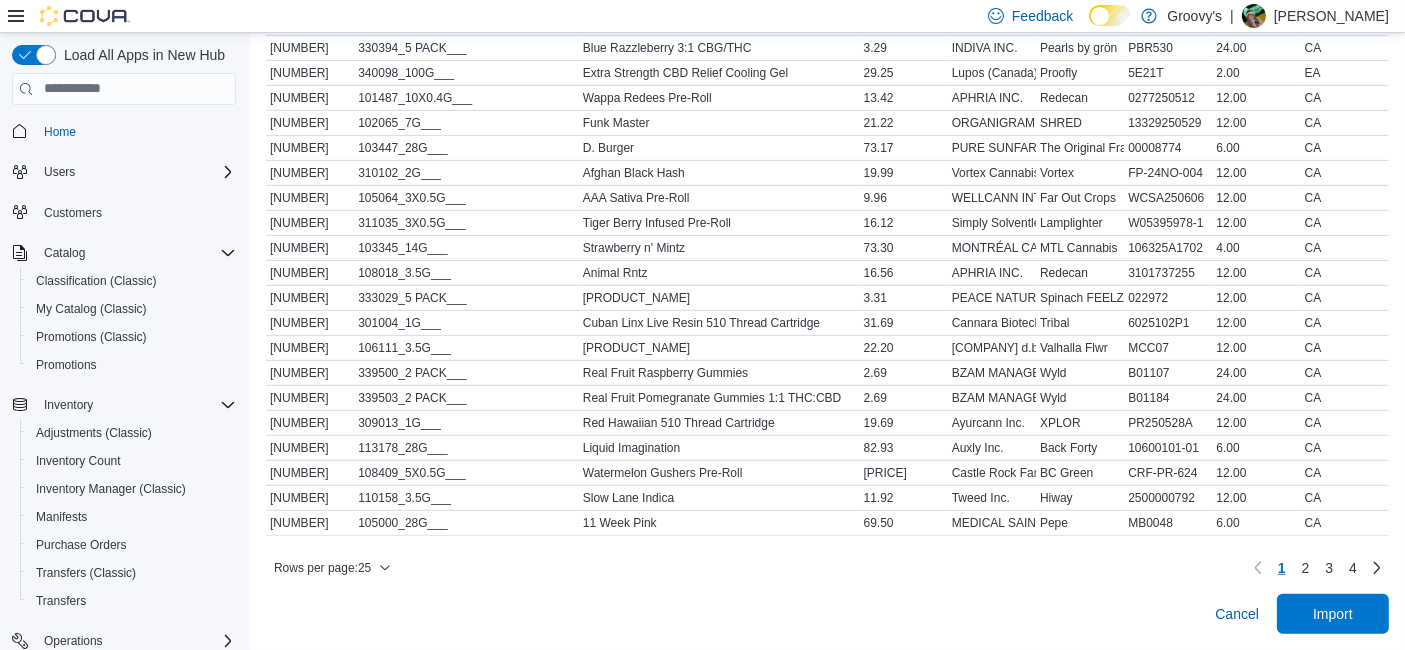 scroll, scrollTop: 1008, scrollLeft: 0, axis: vertical 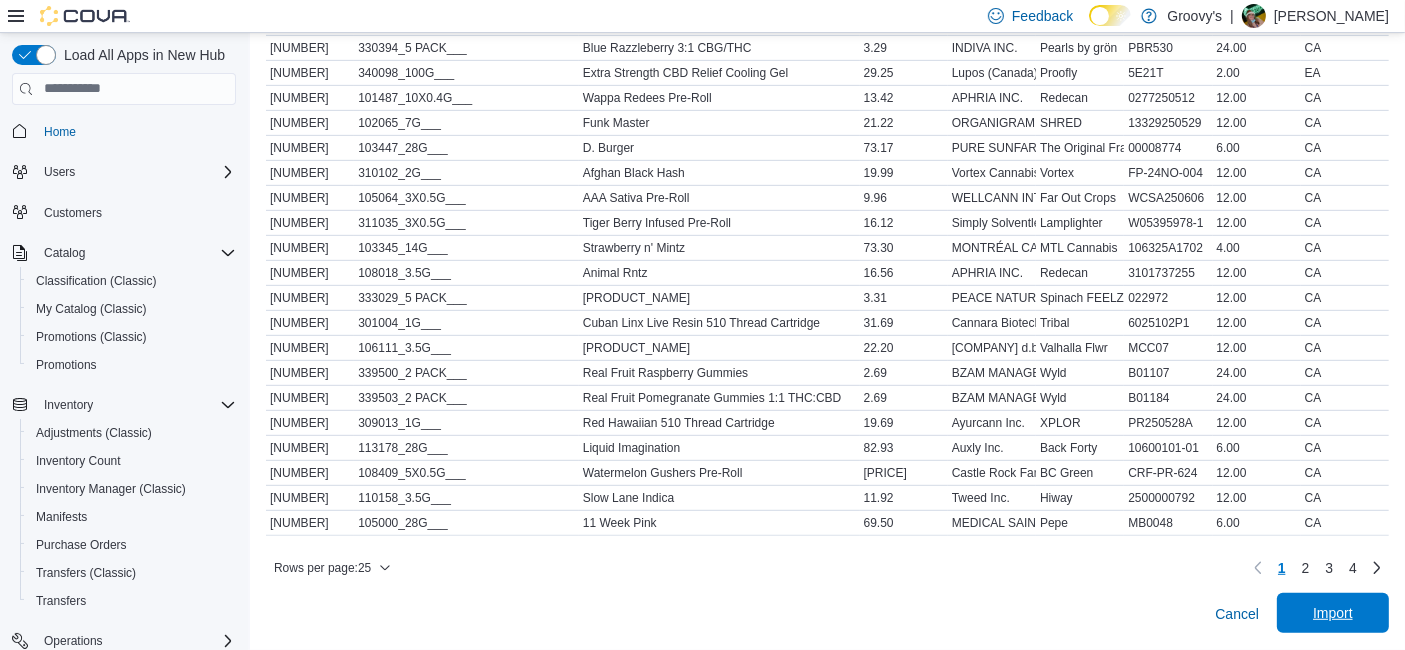 type on "**********" 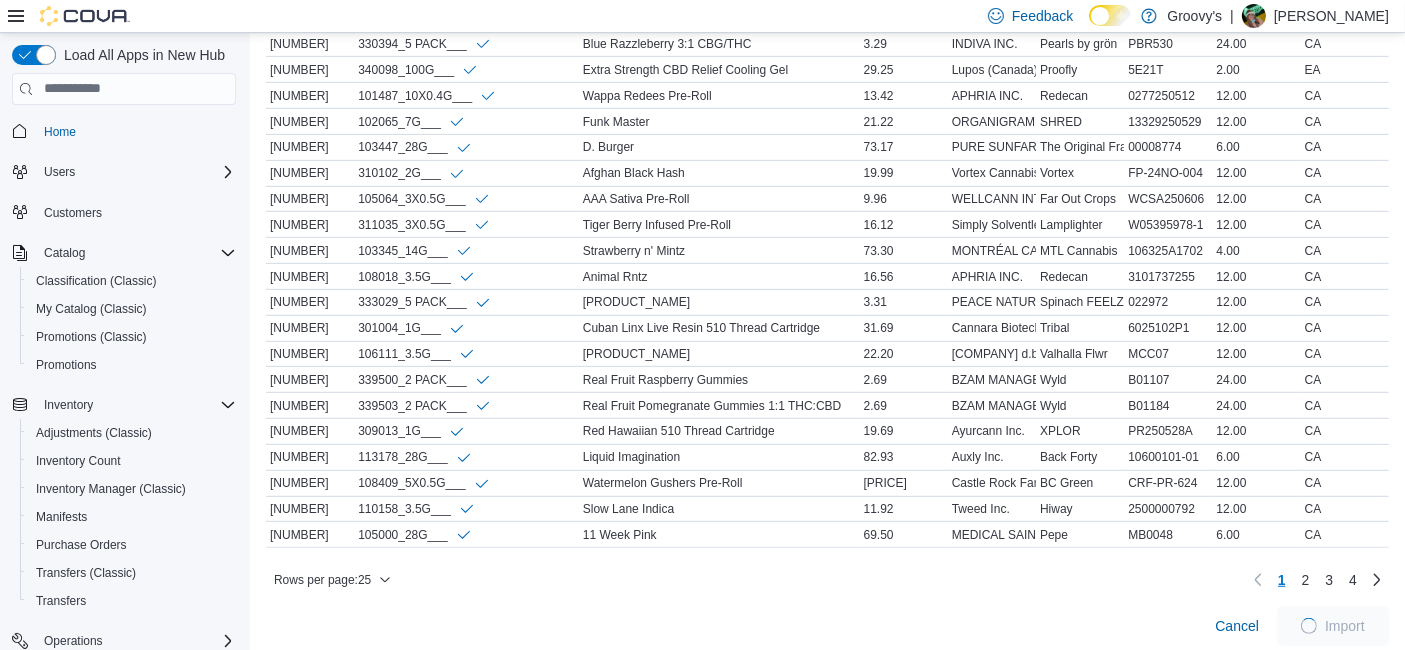 scroll, scrollTop: 1022, scrollLeft: 0, axis: vertical 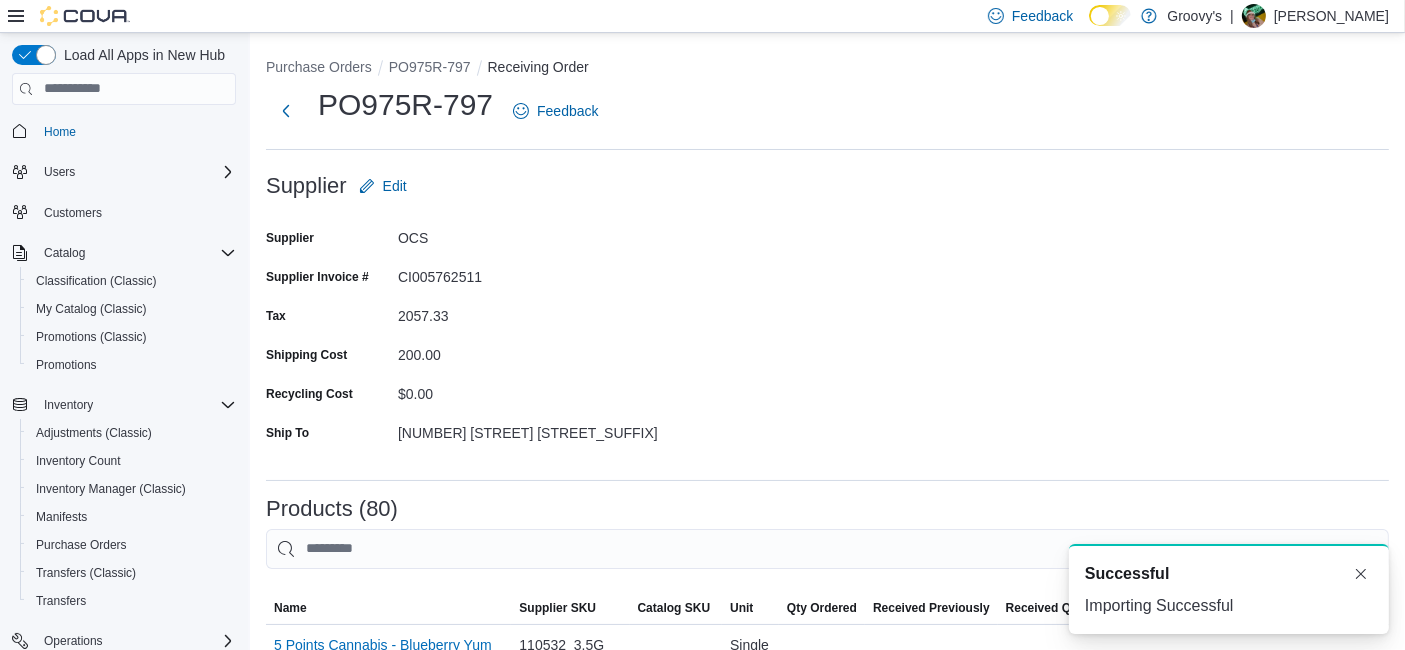 click on "Purchase Orders [PO_NUMBER] Receiving Order" at bounding box center (827, 69) 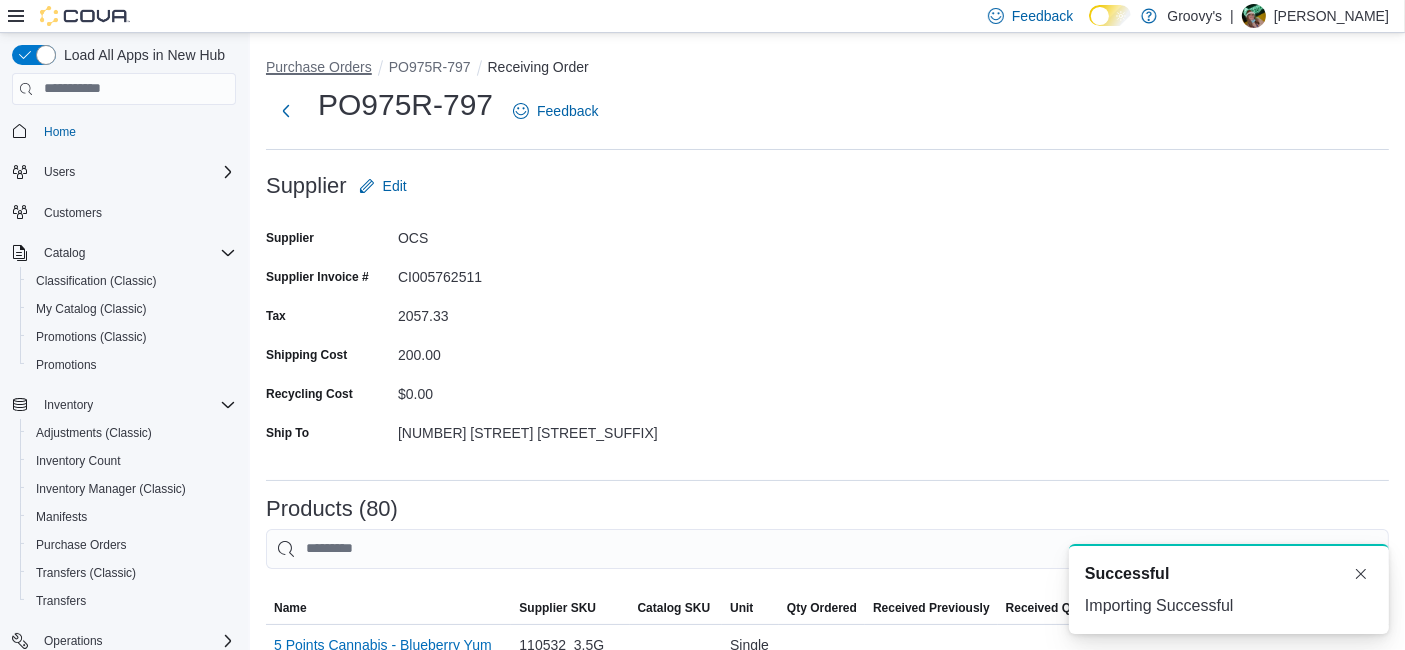 click on "Purchase Orders" at bounding box center [319, 67] 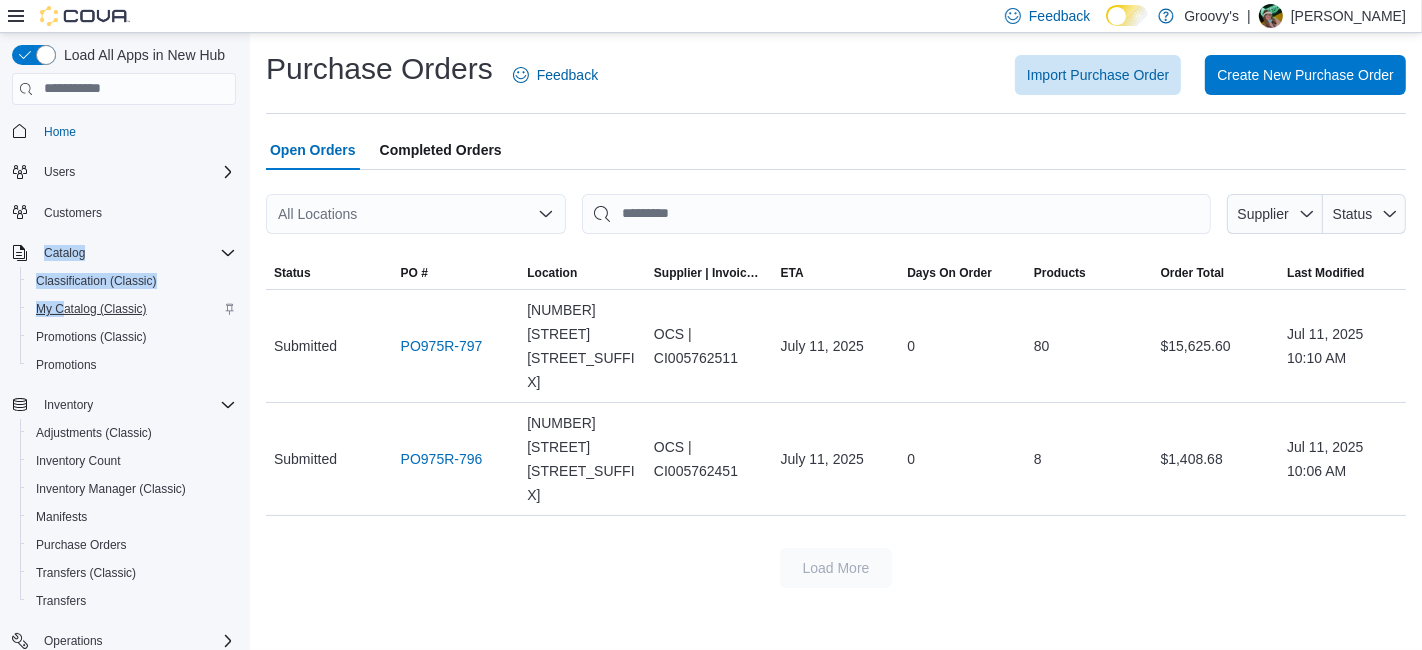 drag, startPoint x: 0, startPoint y: 249, endPoint x: 68, endPoint y: 315, distance: 94.76286 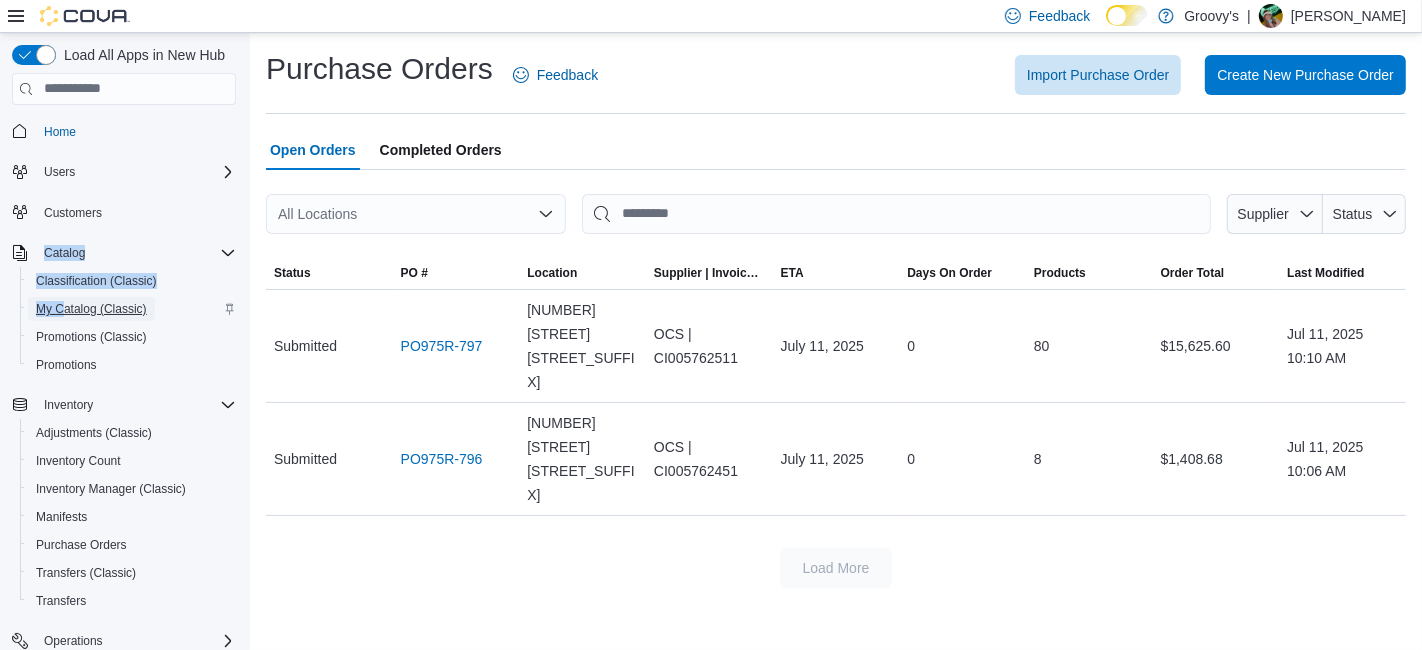 click on "My Catalog (Classic)" at bounding box center [91, 309] 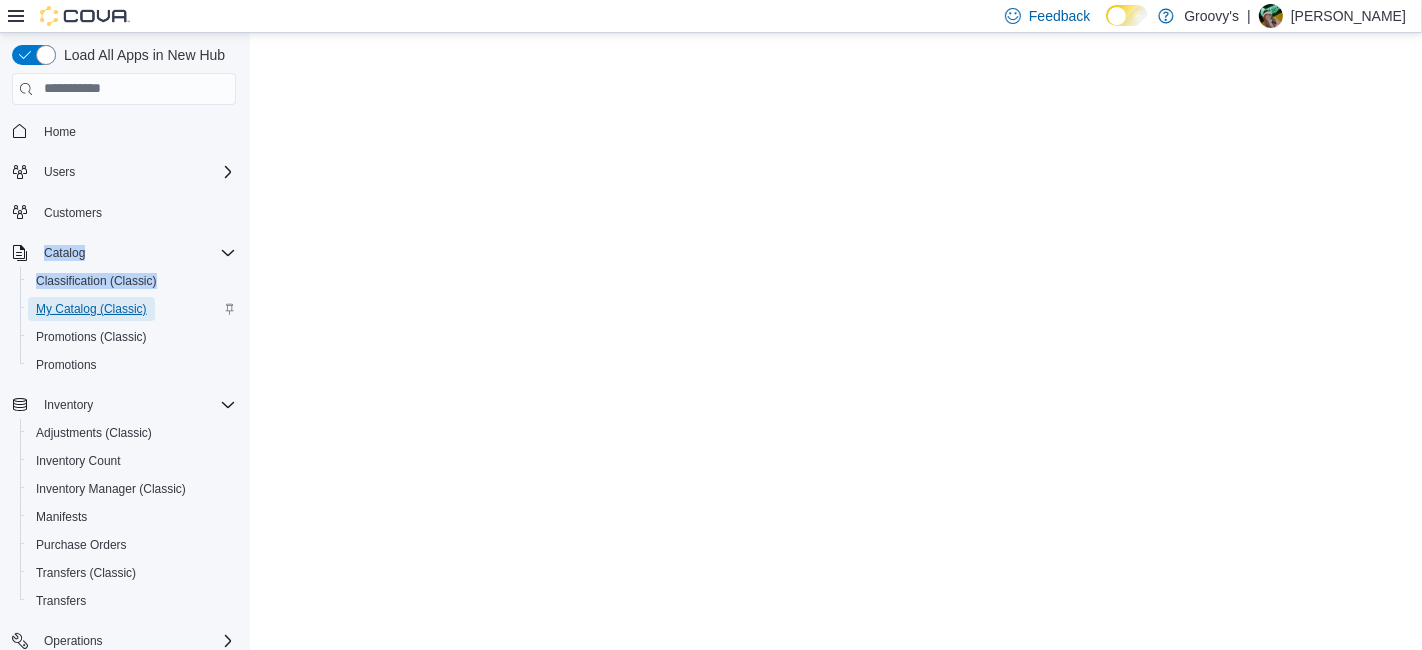 click on "My Catalog (Classic)" at bounding box center [91, 309] 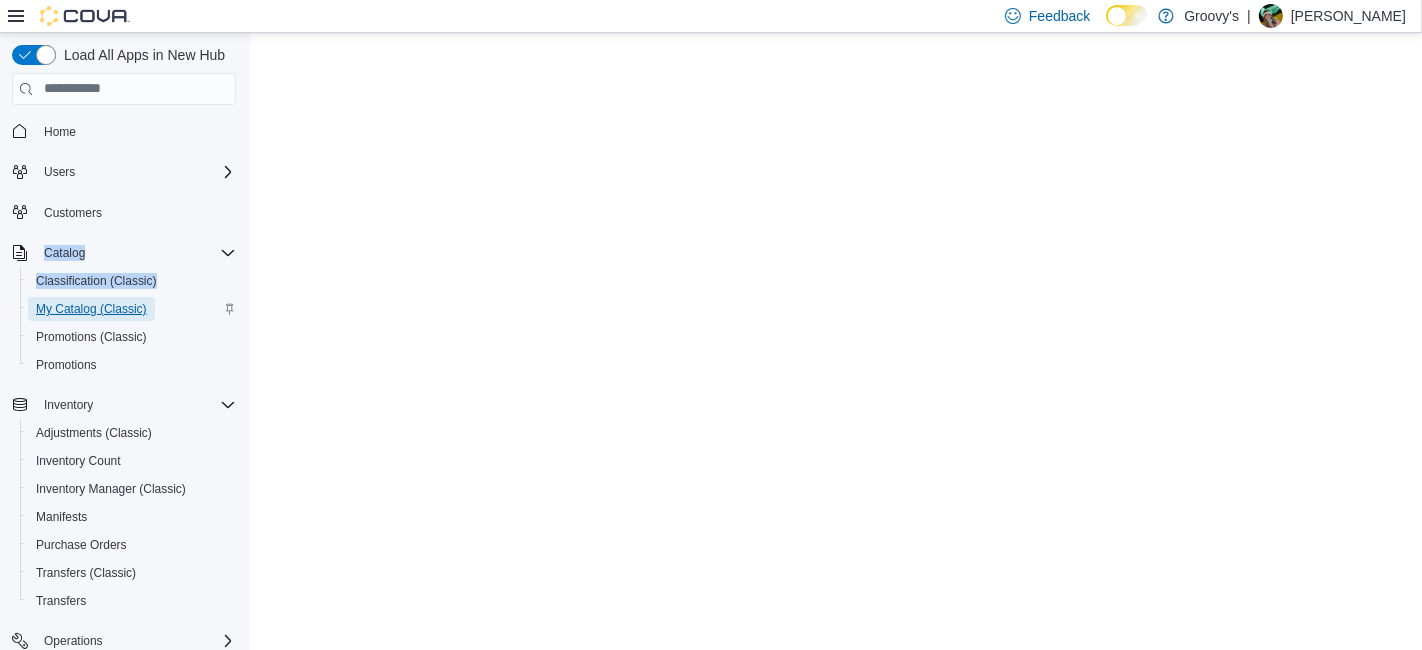 scroll, scrollTop: 0, scrollLeft: 0, axis: both 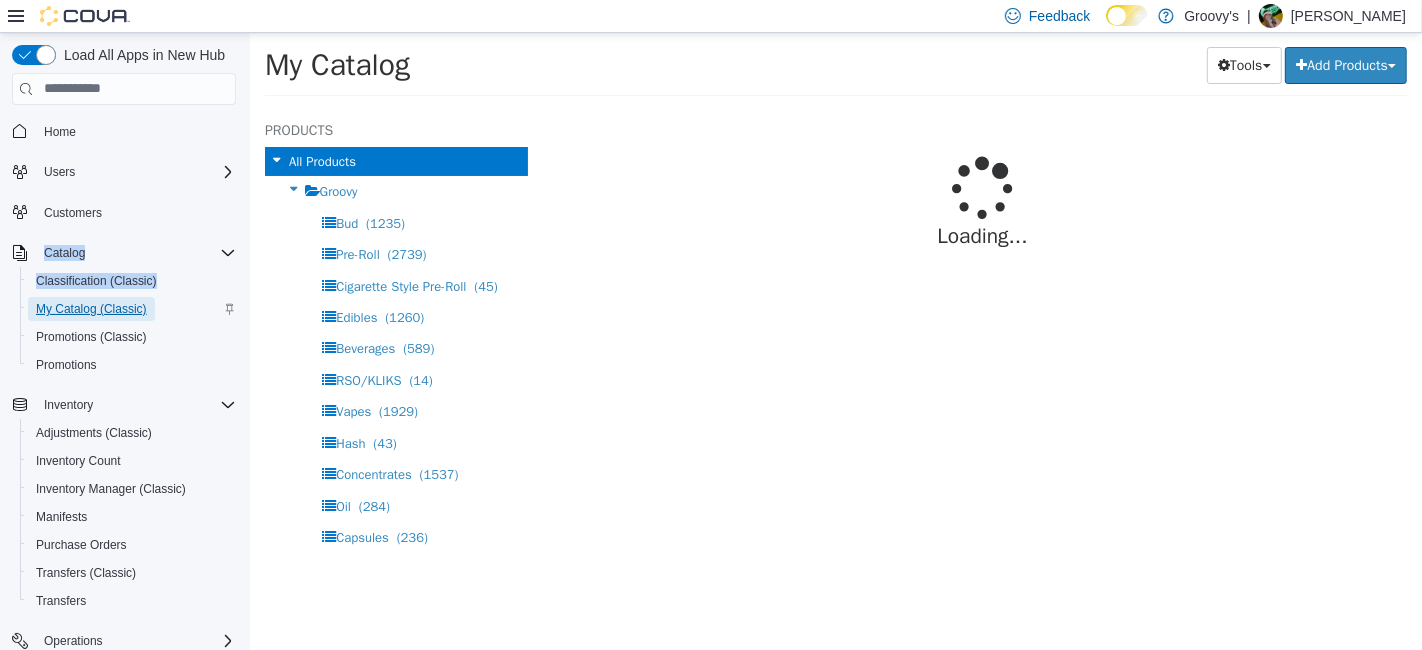 select on "**********" 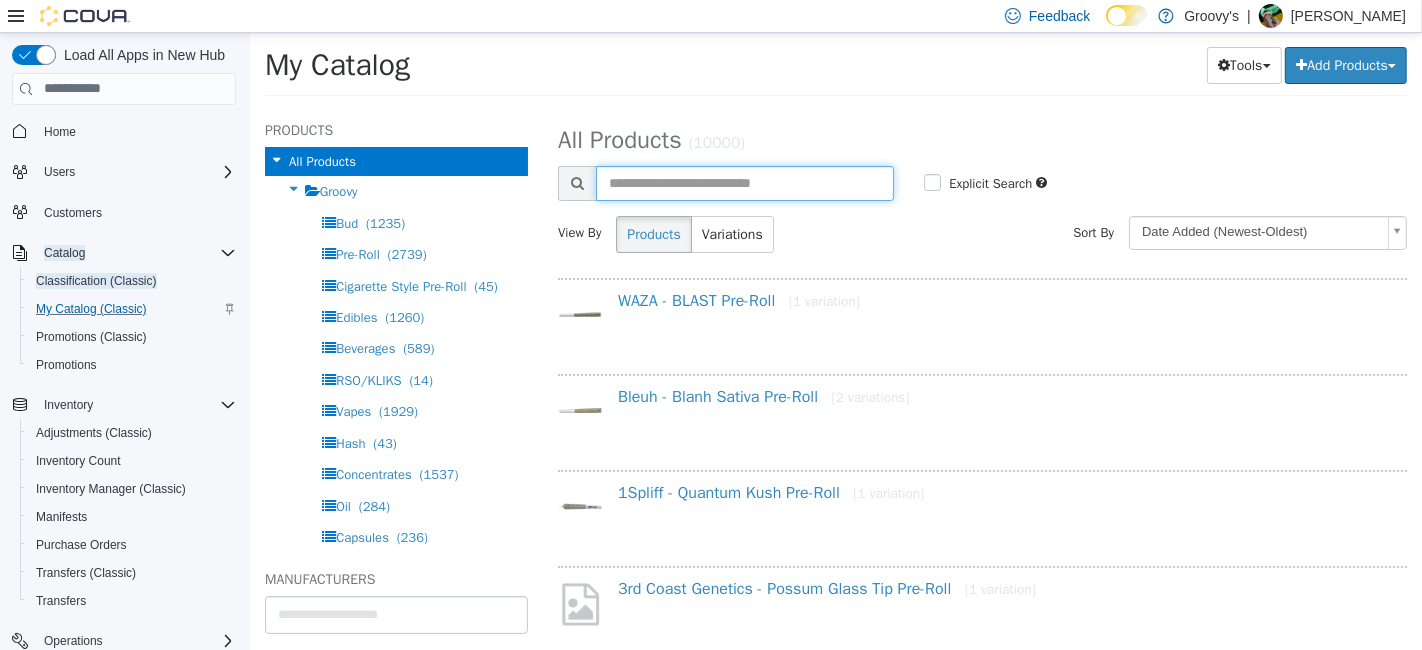 click at bounding box center (744, 182) 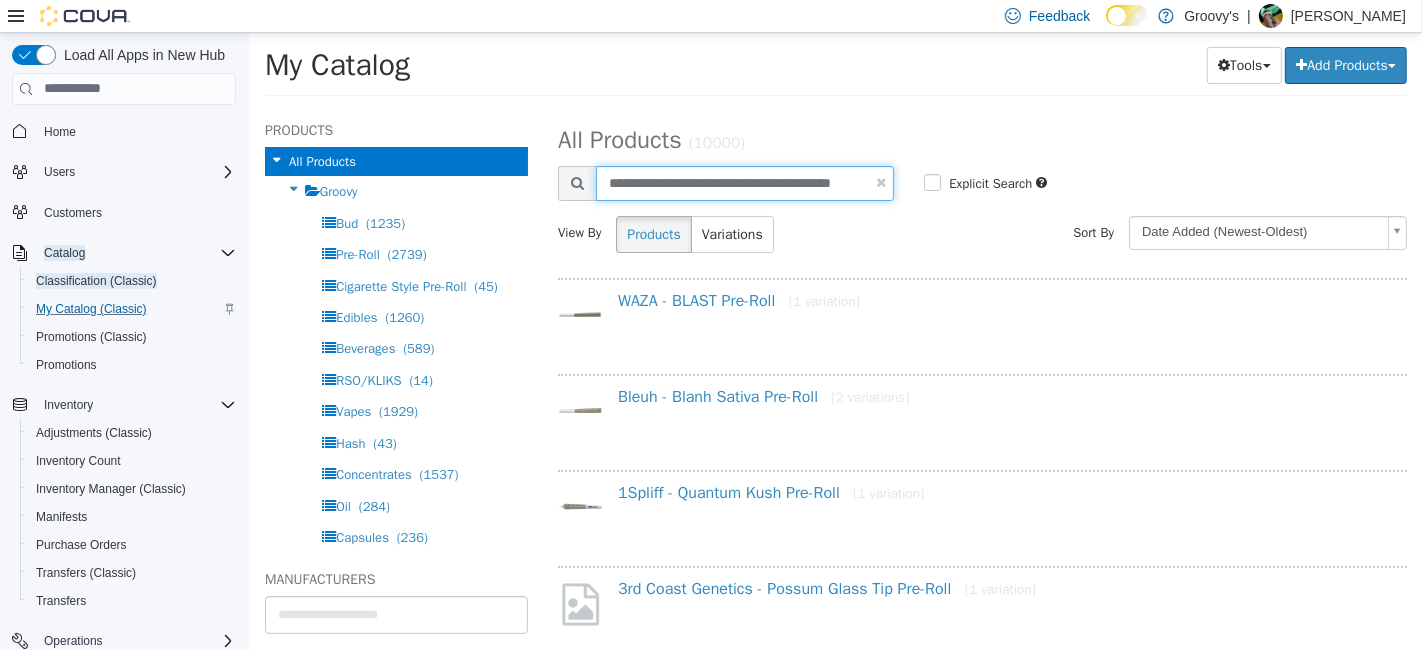 scroll, scrollTop: 0, scrollLeft: 25, axis: horizontal 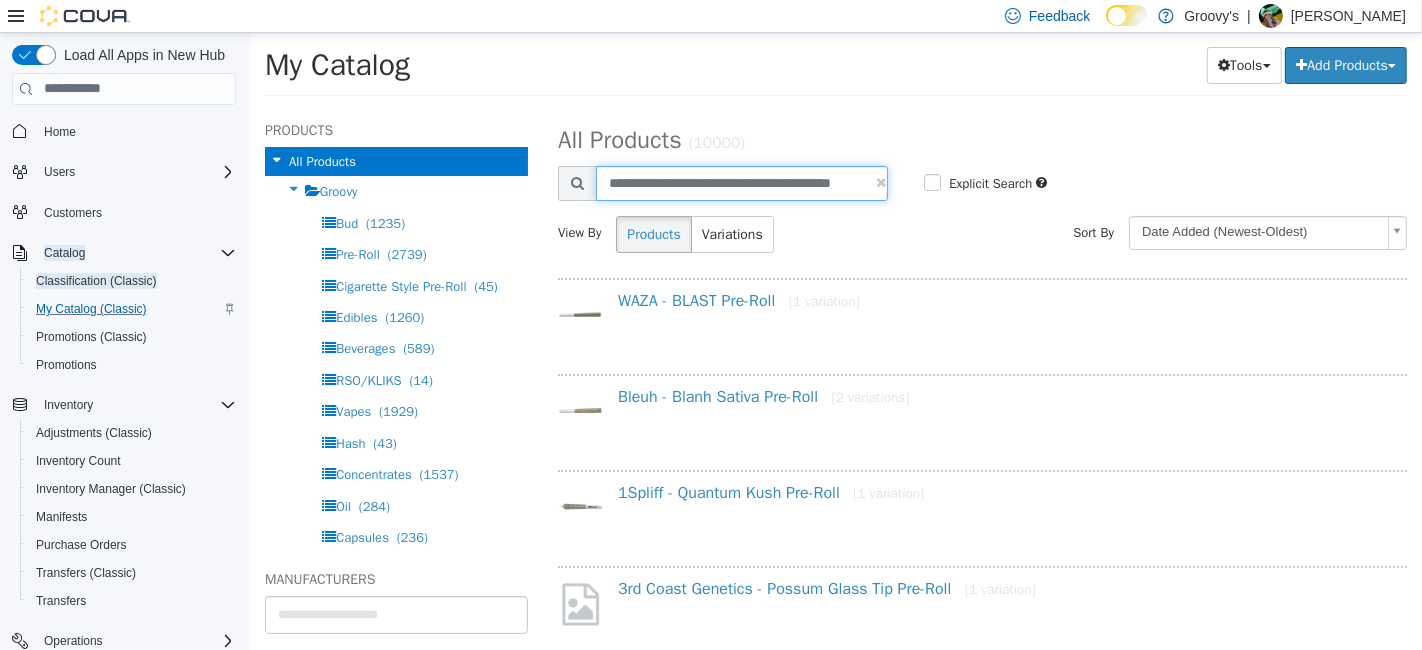 type on "**********" 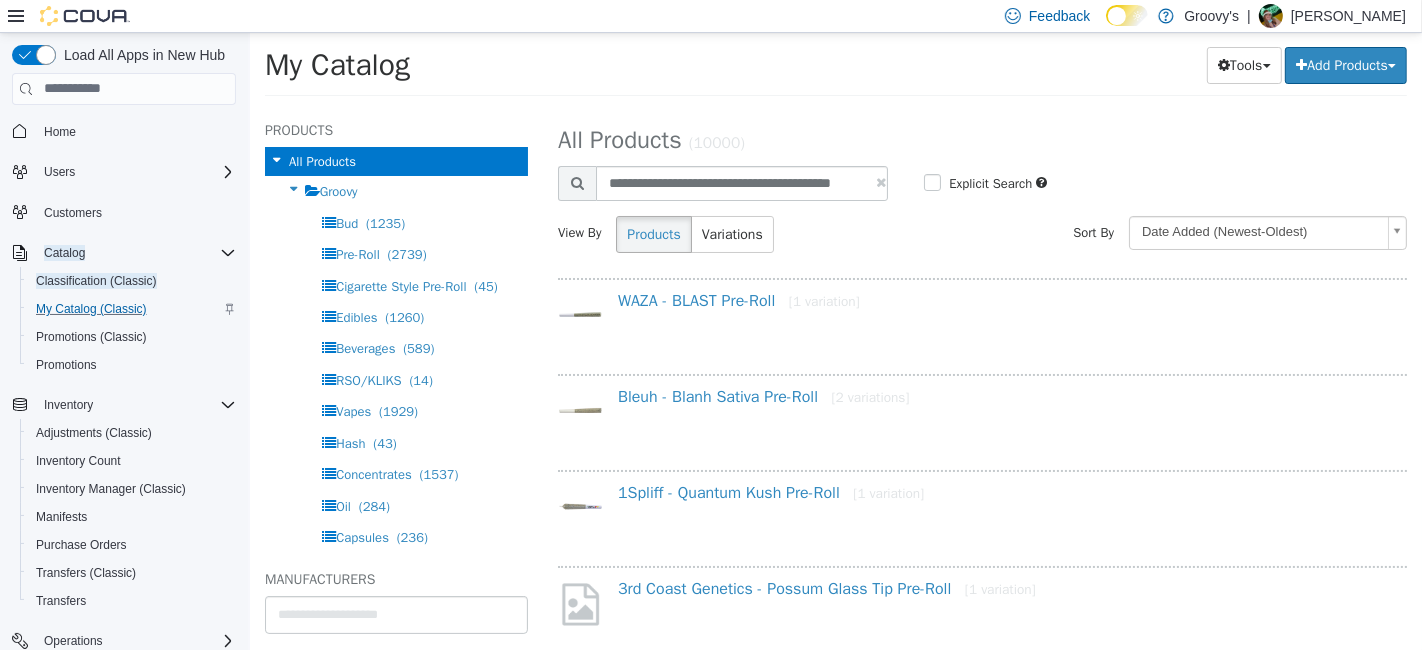 select on "**********" 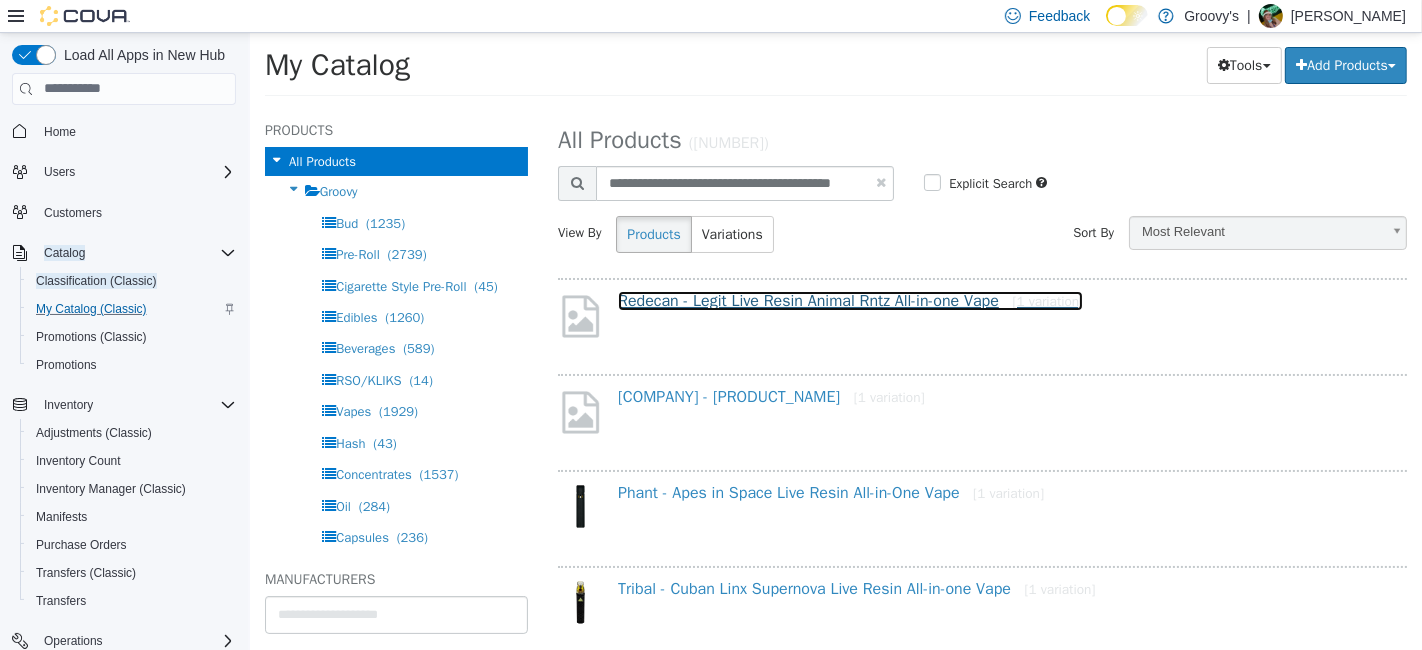 click on "[COMPANY] - [PRODUCT_NAME]
[1 variation]" at bounding box center (849, 300) 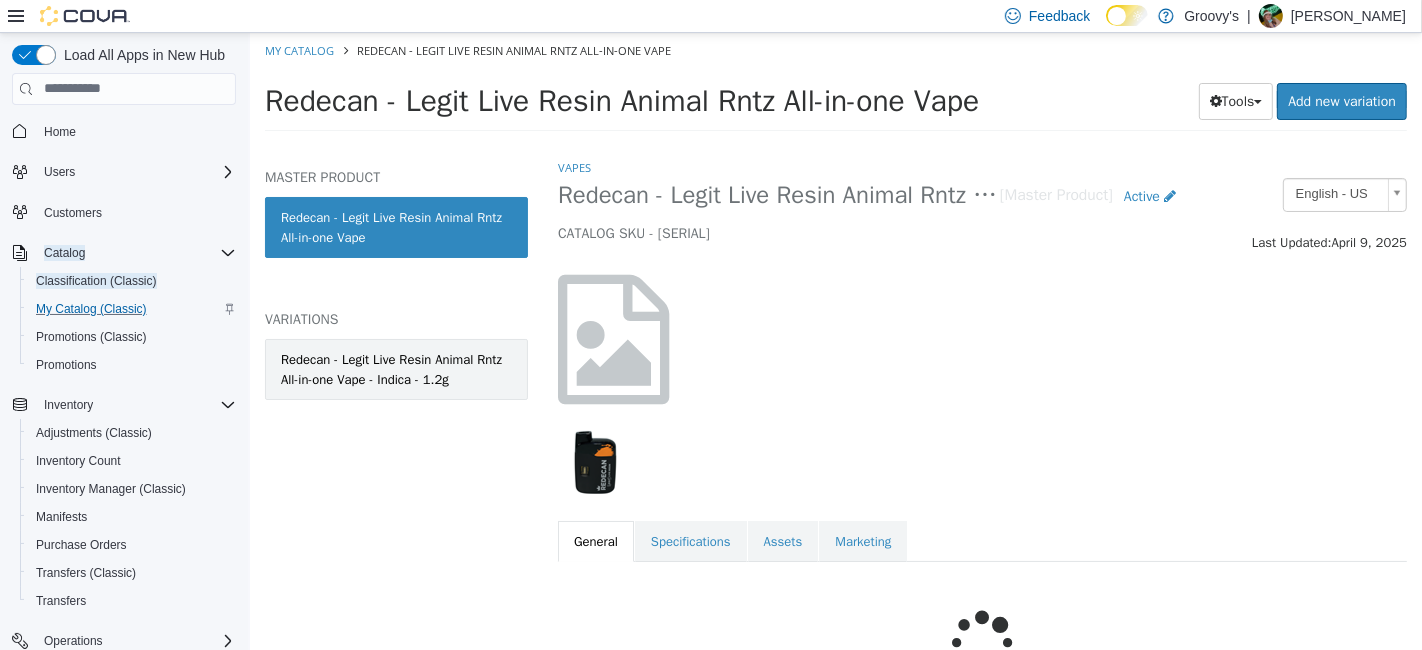 click on "Redecan - Legit Live Resin Animal Rntz All-in-one Vape - Indica - 1.2g" at bounding box center [395, 368] 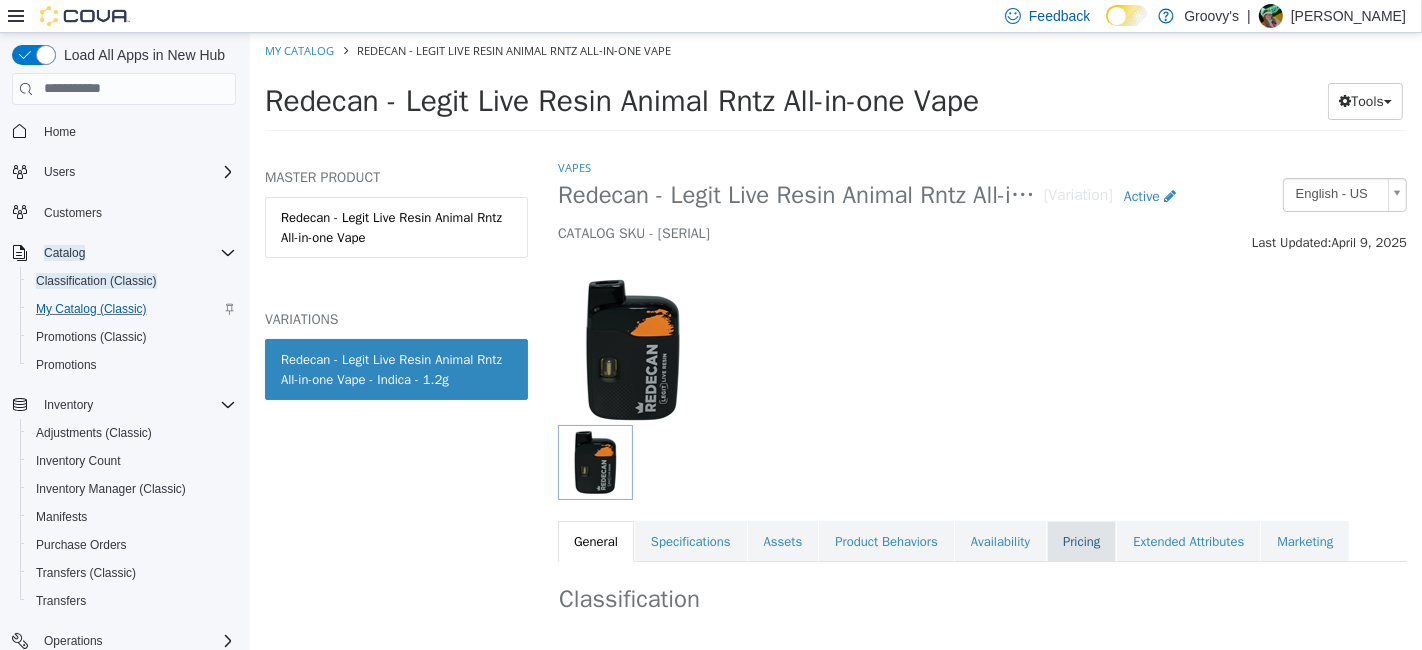 click on "Pricing" at bounding box center [1080, 541] 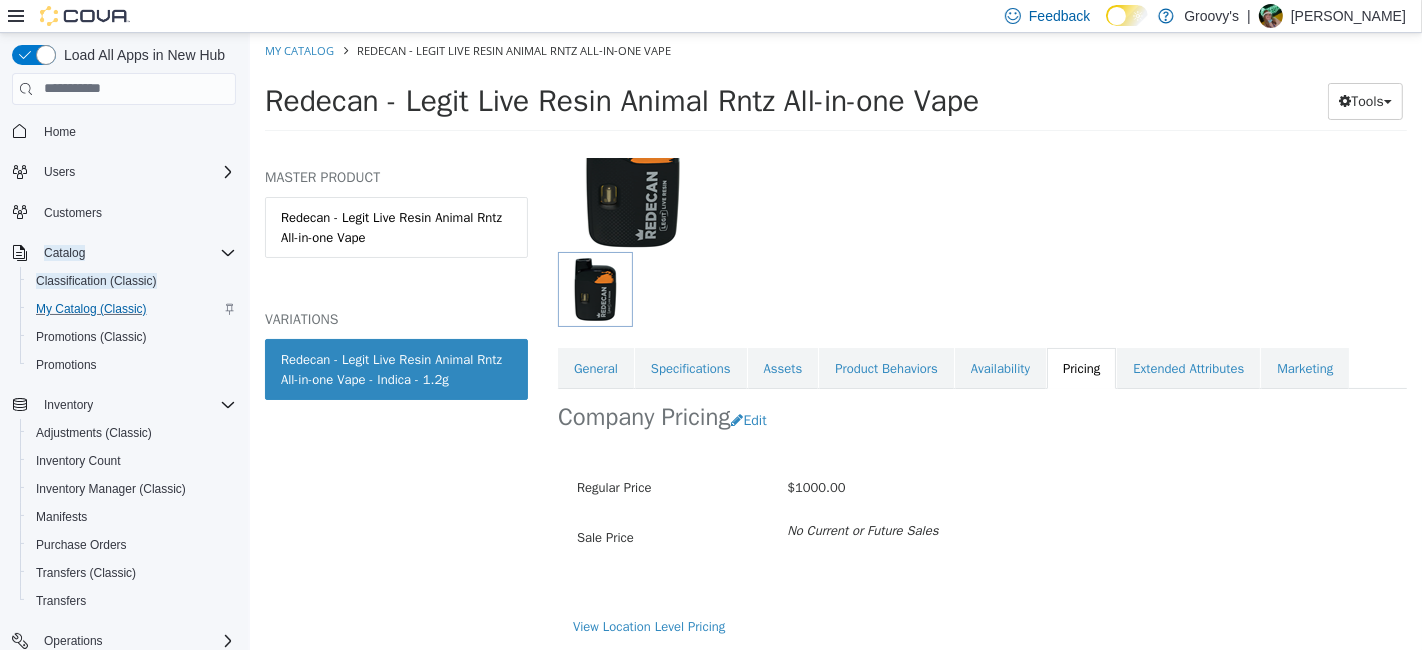 scroll, scrollTop: 211, scrollLeft: 0, axis: vertical 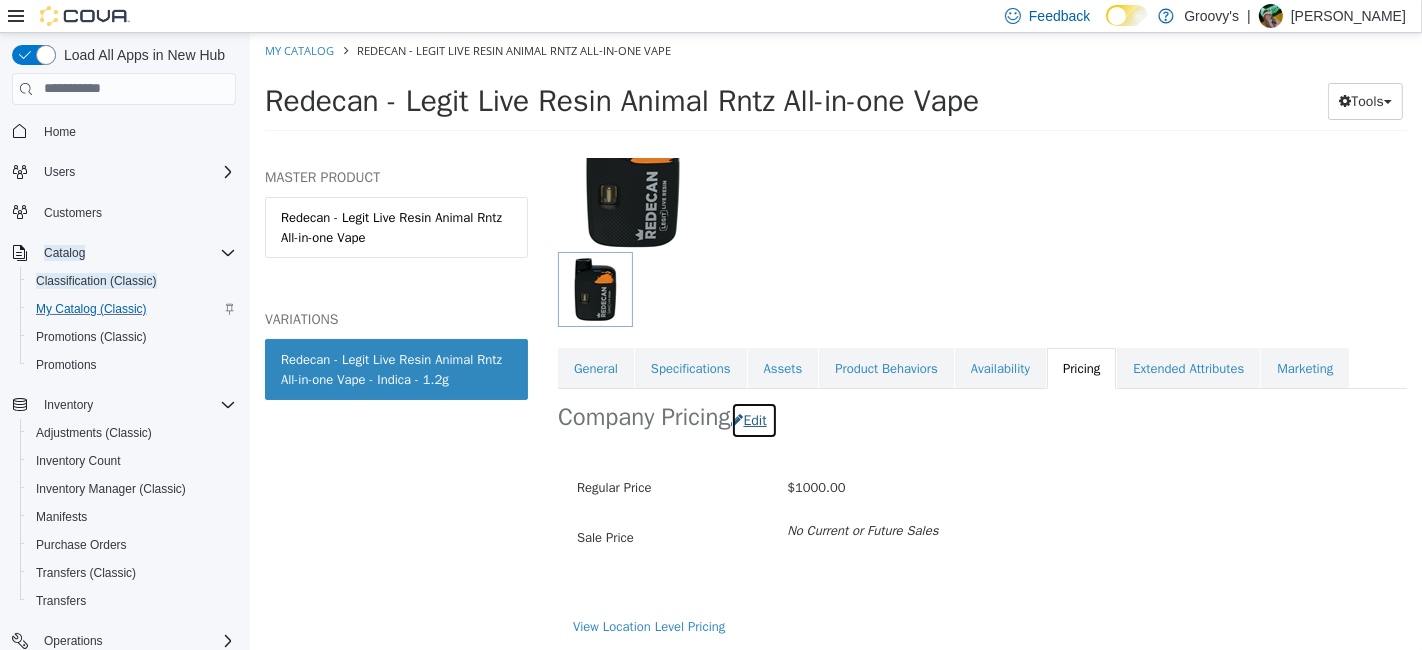 click on "Edit" at bounding box center [753, 419] 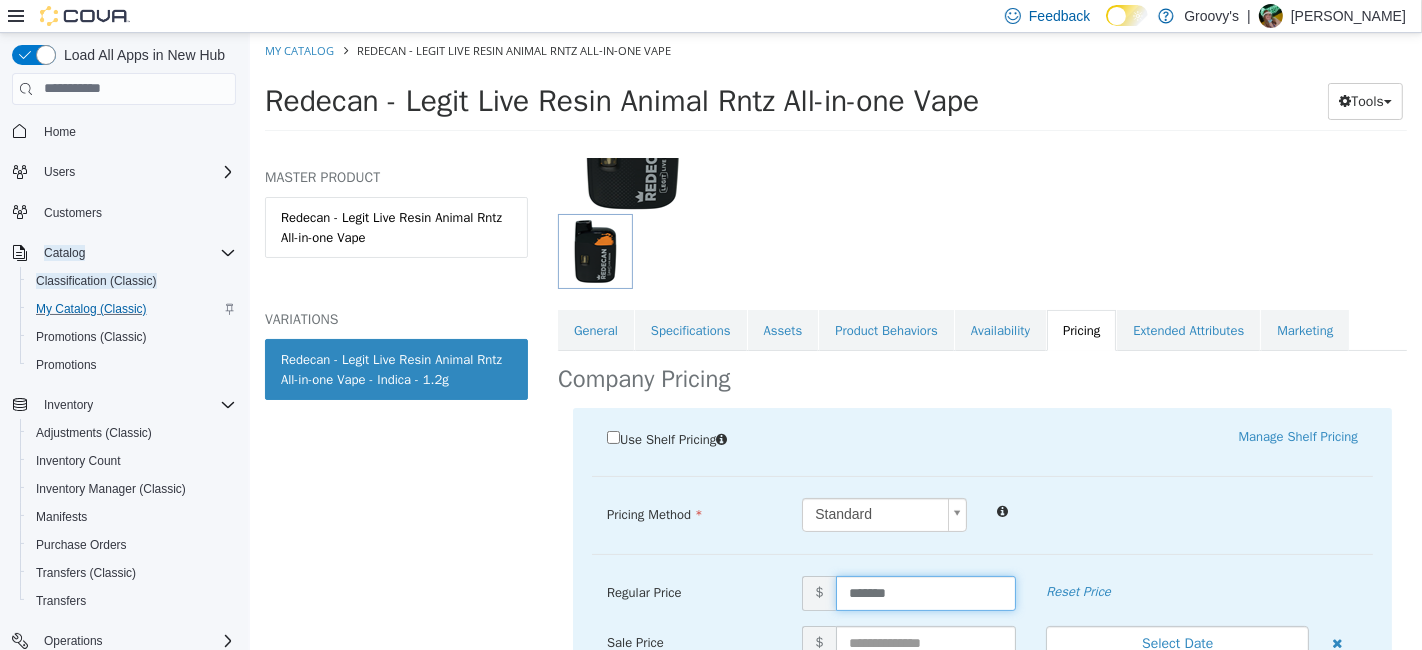 drag, startPoint x: 909, startPoint y: 620, endPoint x: 796, endPoint y: 608, distance: 113.63538 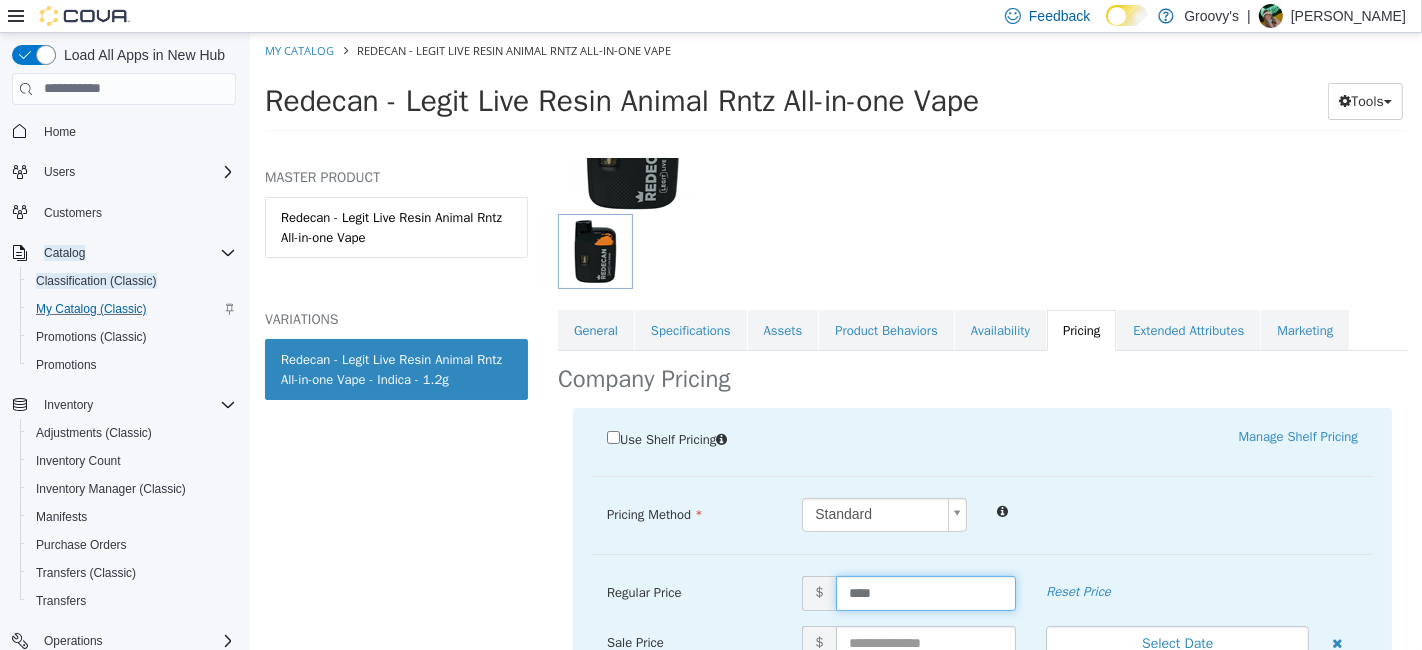 type on "*****" 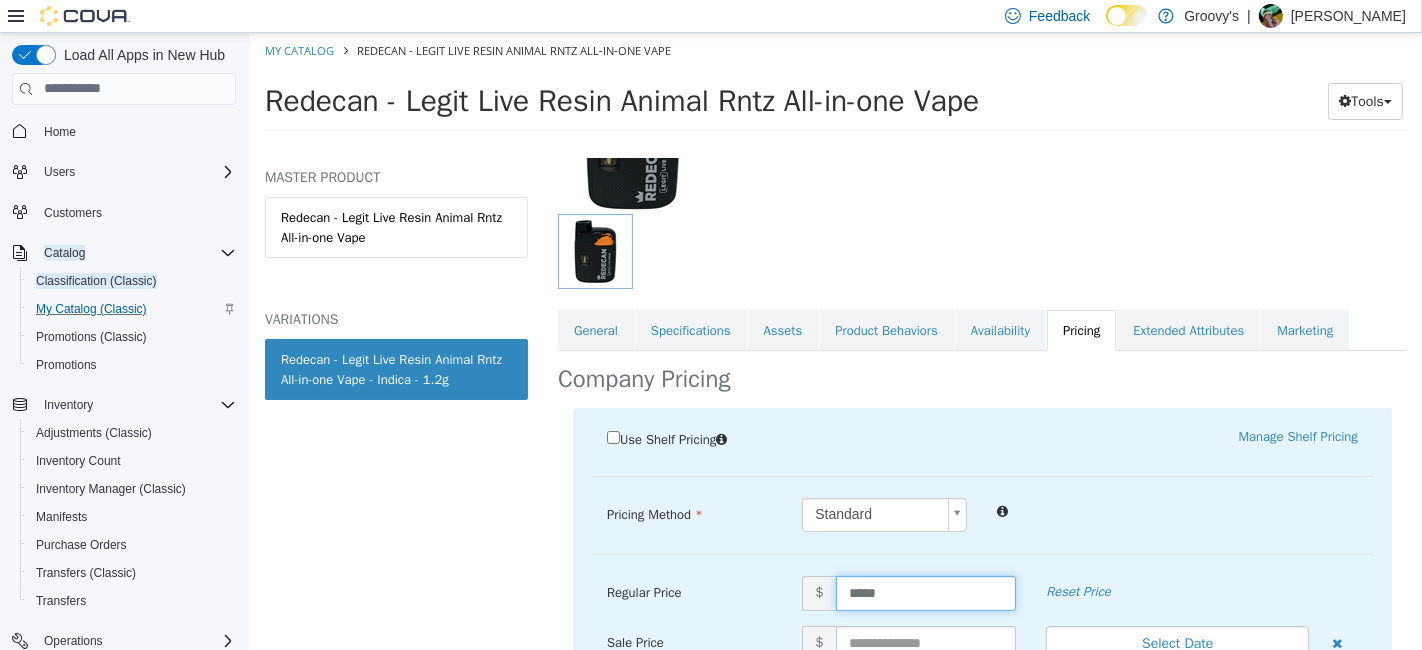 scroll, scrollTop: 536, scrollLeft: 0, axis: vertical 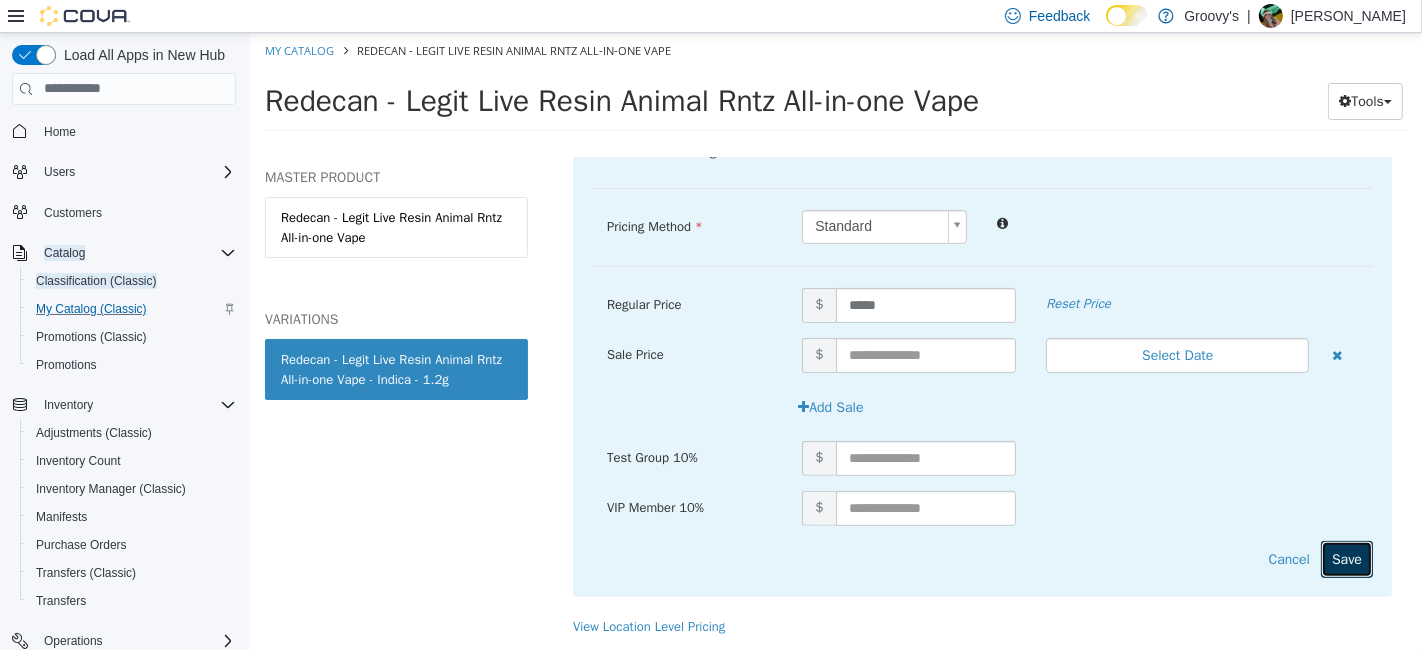 click on "Save" at bounding box center [1346, 558] 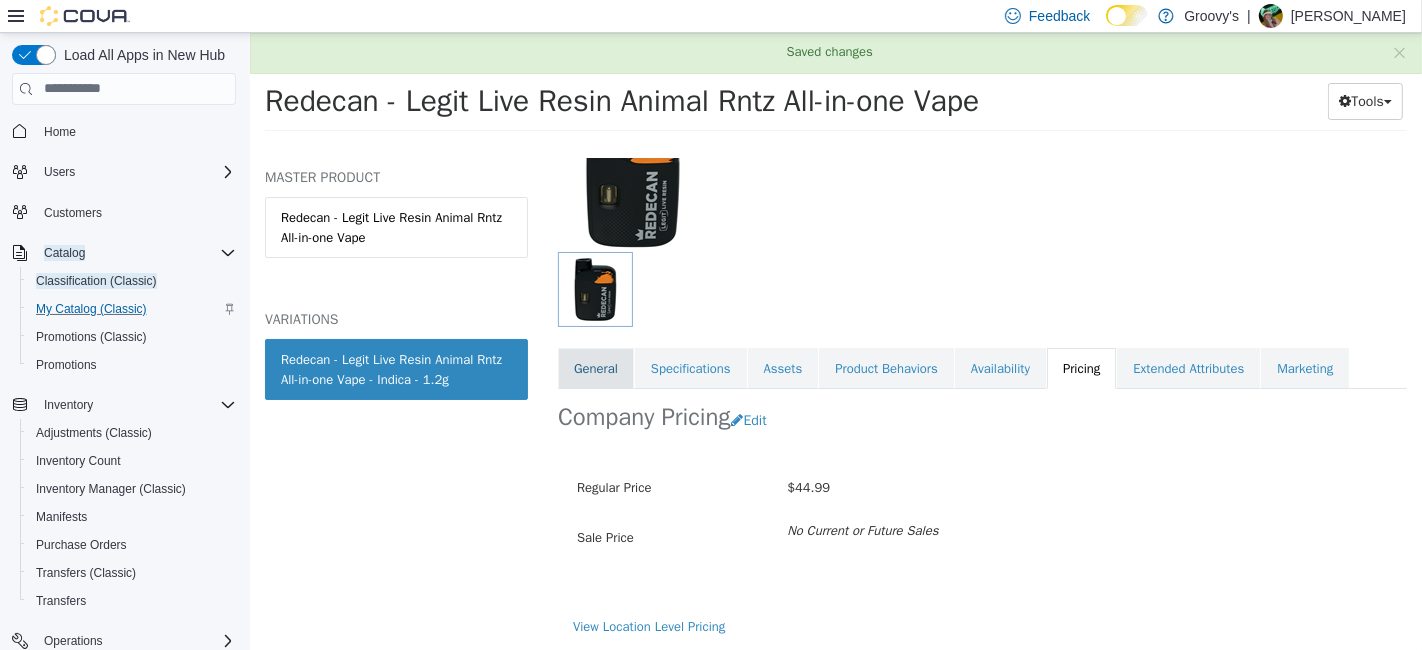 click on "General" at bounding box center (595, 368) 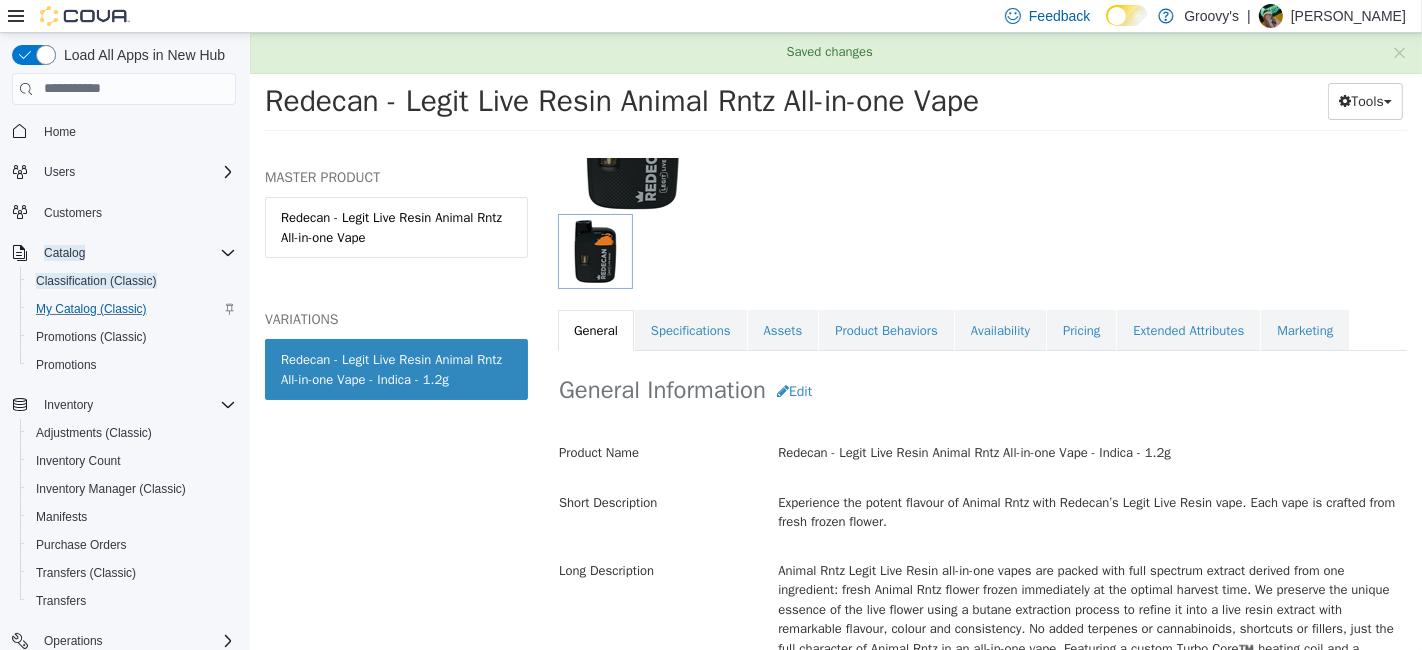scroll, scrollTop: 536, scrollLeft: 0, axis: vertical 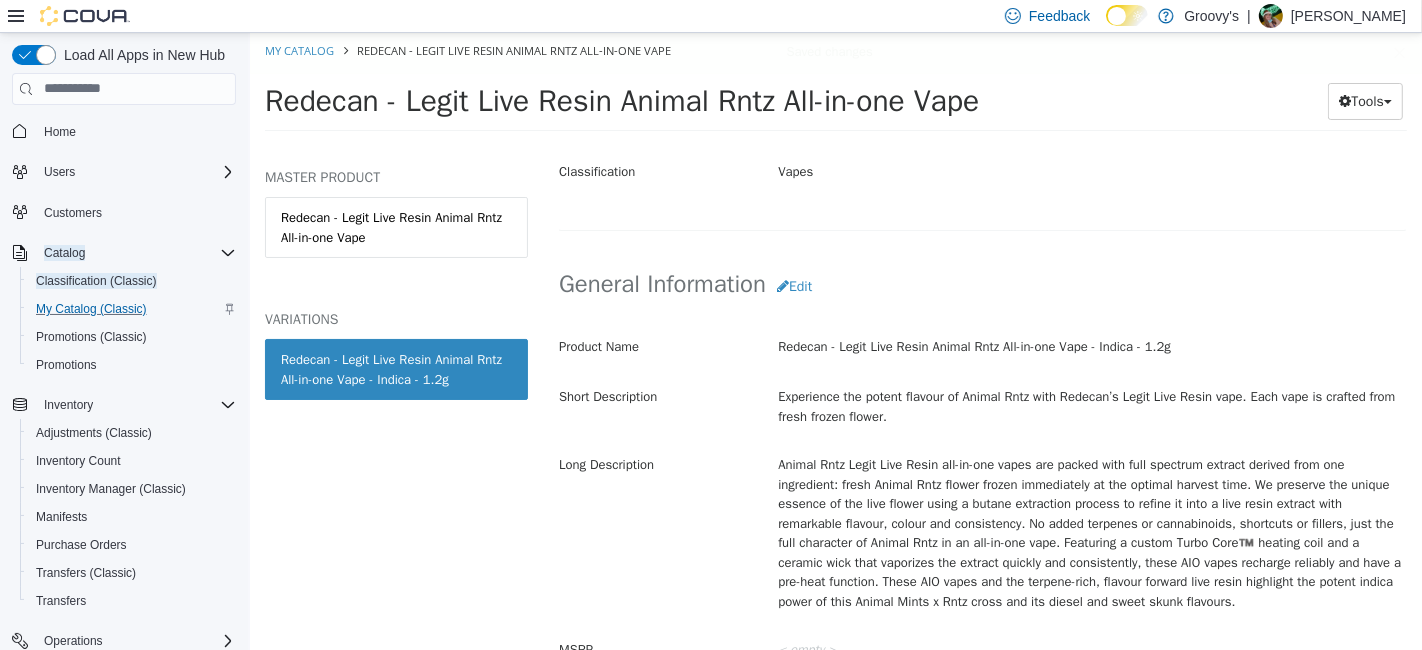 click on "General Information  Edit Product Name
[COMPANY] - [PRODUCT_NAME] - [PRODUCT_NAME]
Short Description
Experience the potent flavour of Animal Rntz with Redecan’s Legit Live Resin vape. Each vape is crafted from fresh frozen flower.
Long Description
MSRP
< empty >
Release Date
< empty >
Cancel Save Changes" at bounding box center [981, 502] 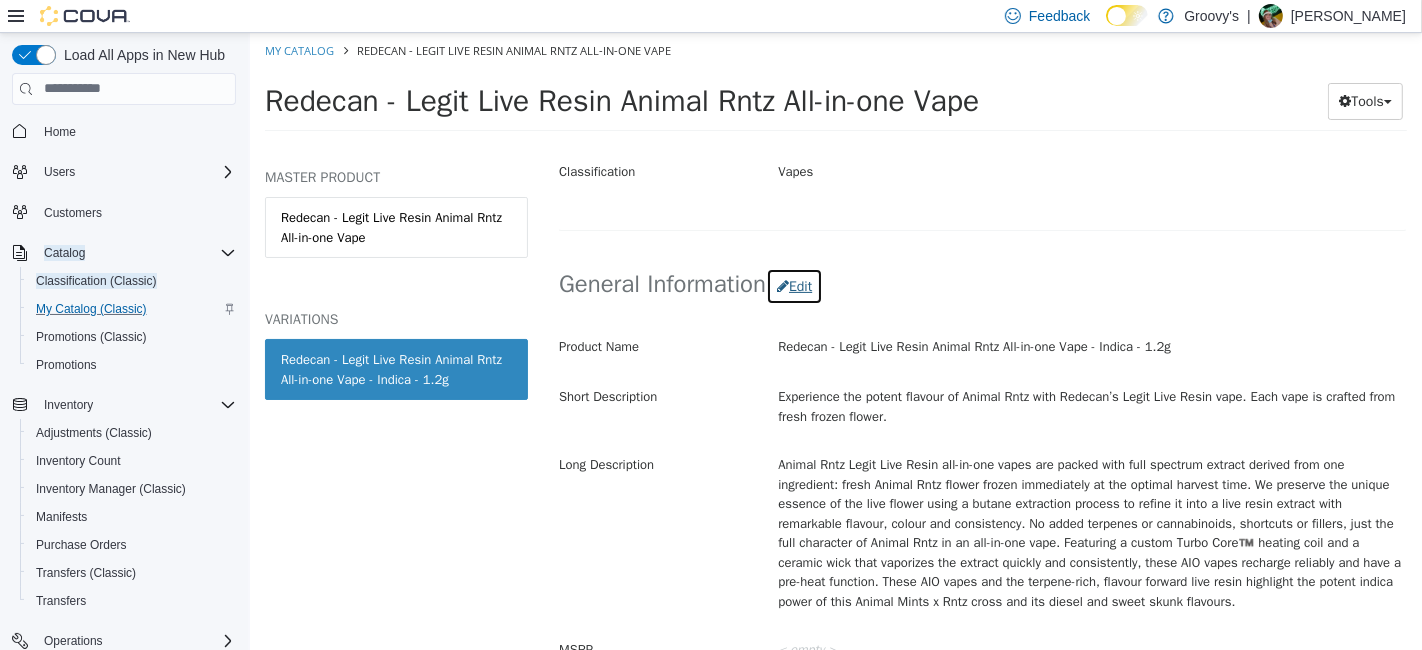 click on "Edit" at bounding box center [793, 285] 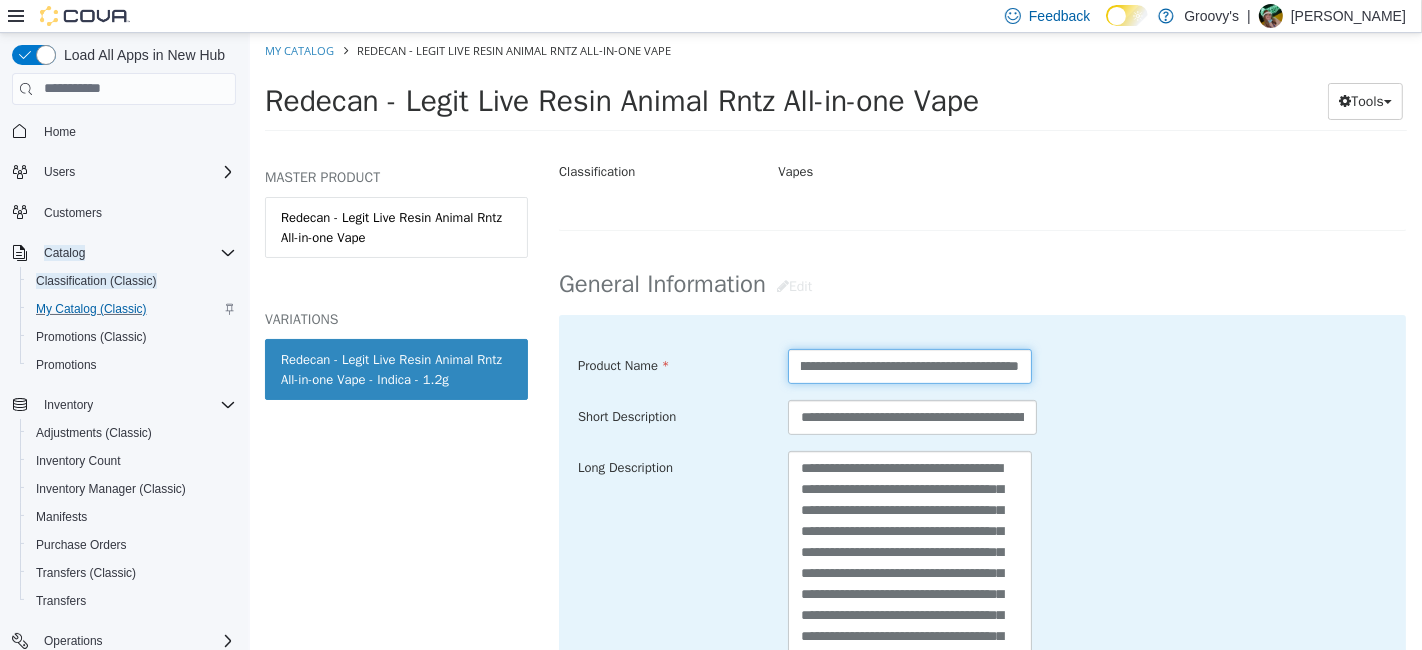 scroll, scrollTop: 0, scrollLeft: 240, axis: horizontal 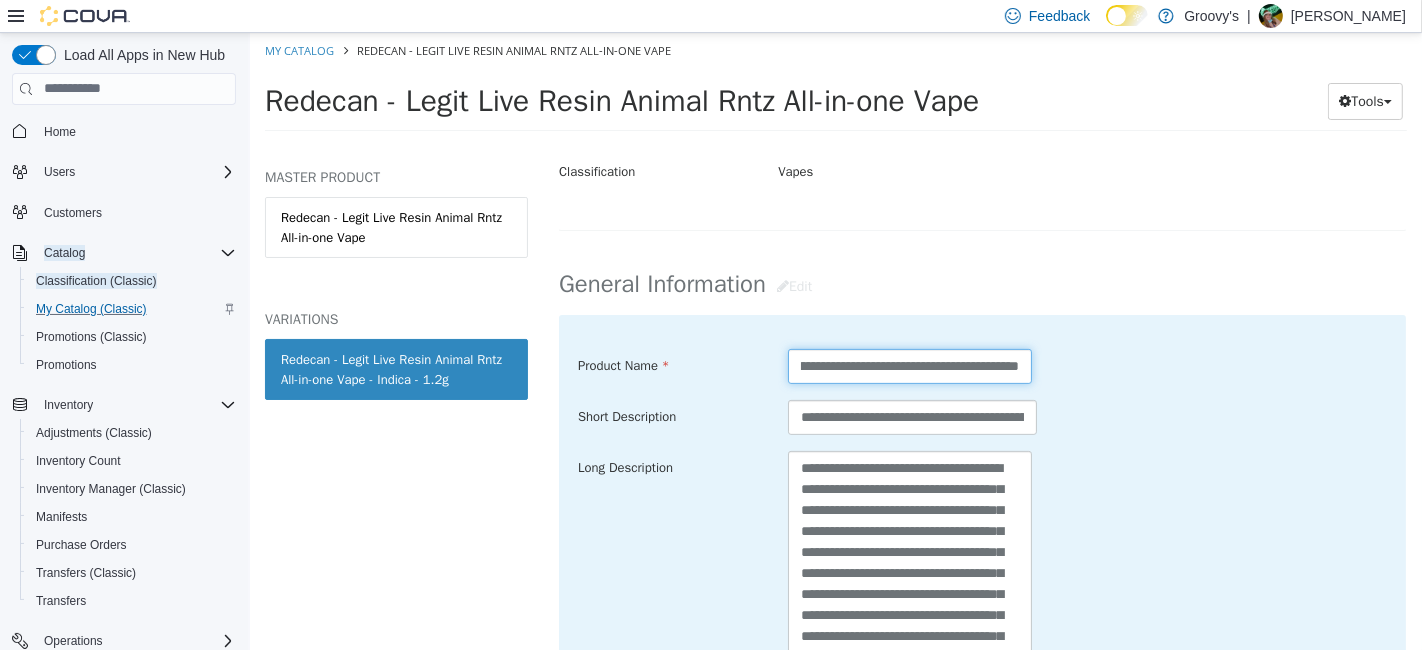 drag, startPoint x: 878, startPoint y: 404, endPoint x: 816, endPoint y: 401, distance: 62.072536 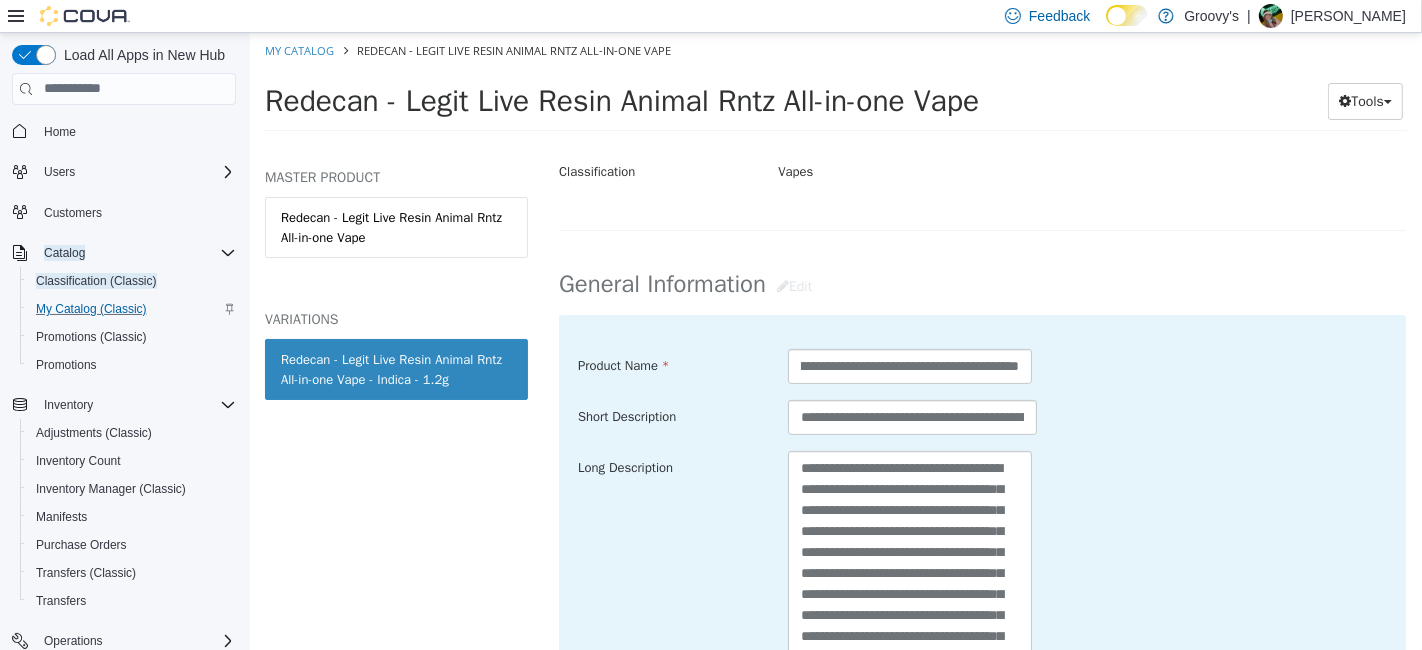 scroll, scrollTop: 0, scrollLeft: 0, axis: both 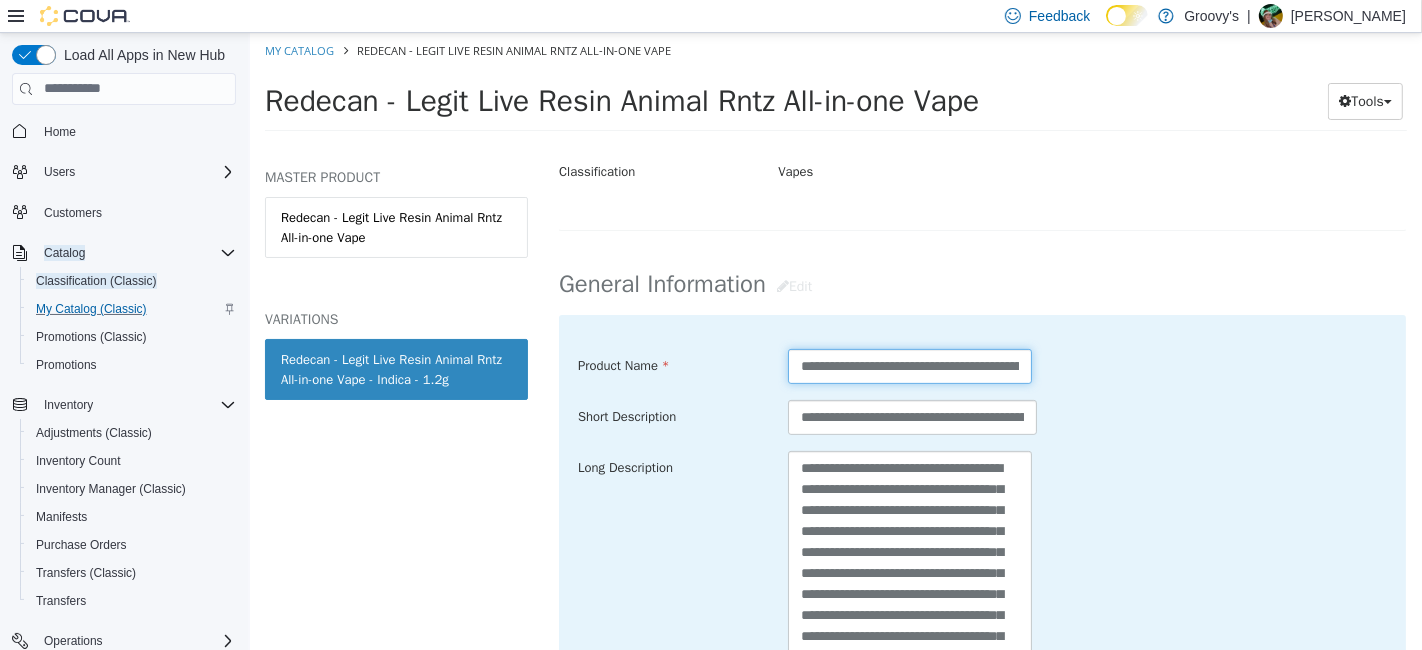 click on "**********" at bounding box center [909, 365] 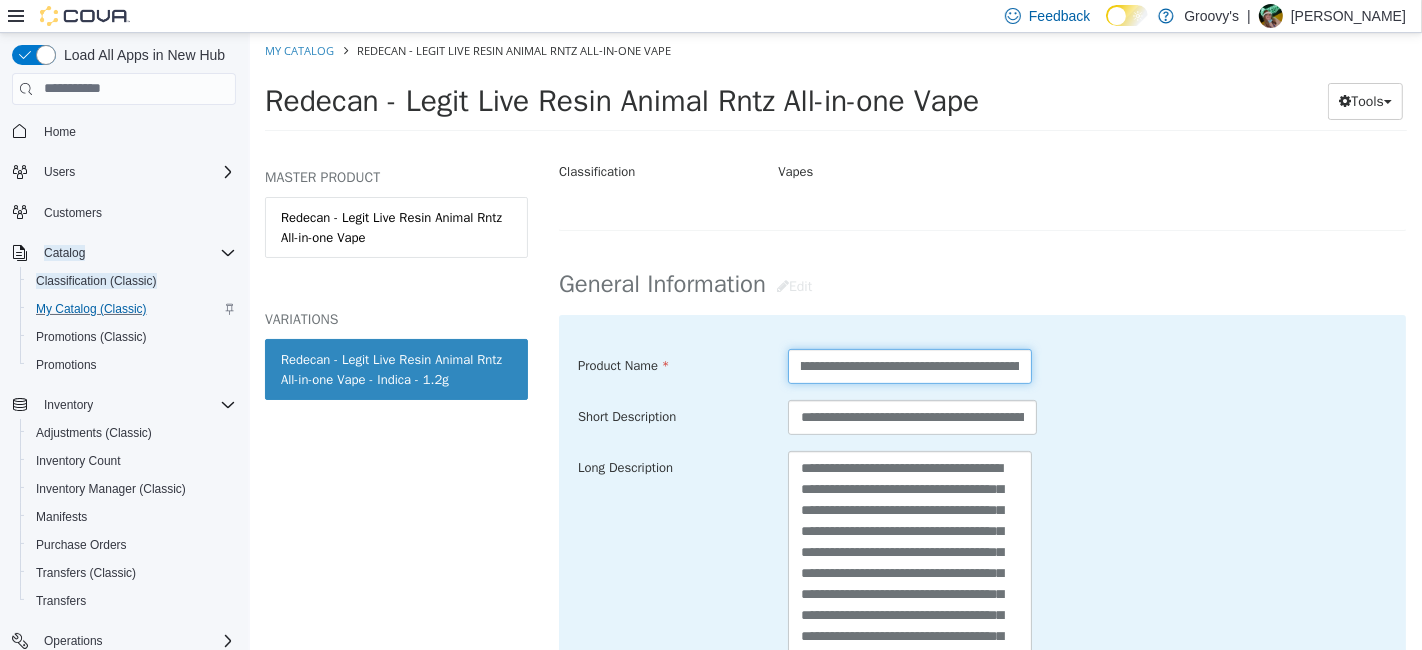 scroll, scrollTop: 0, scrollLeft: 248, axis: horizontal 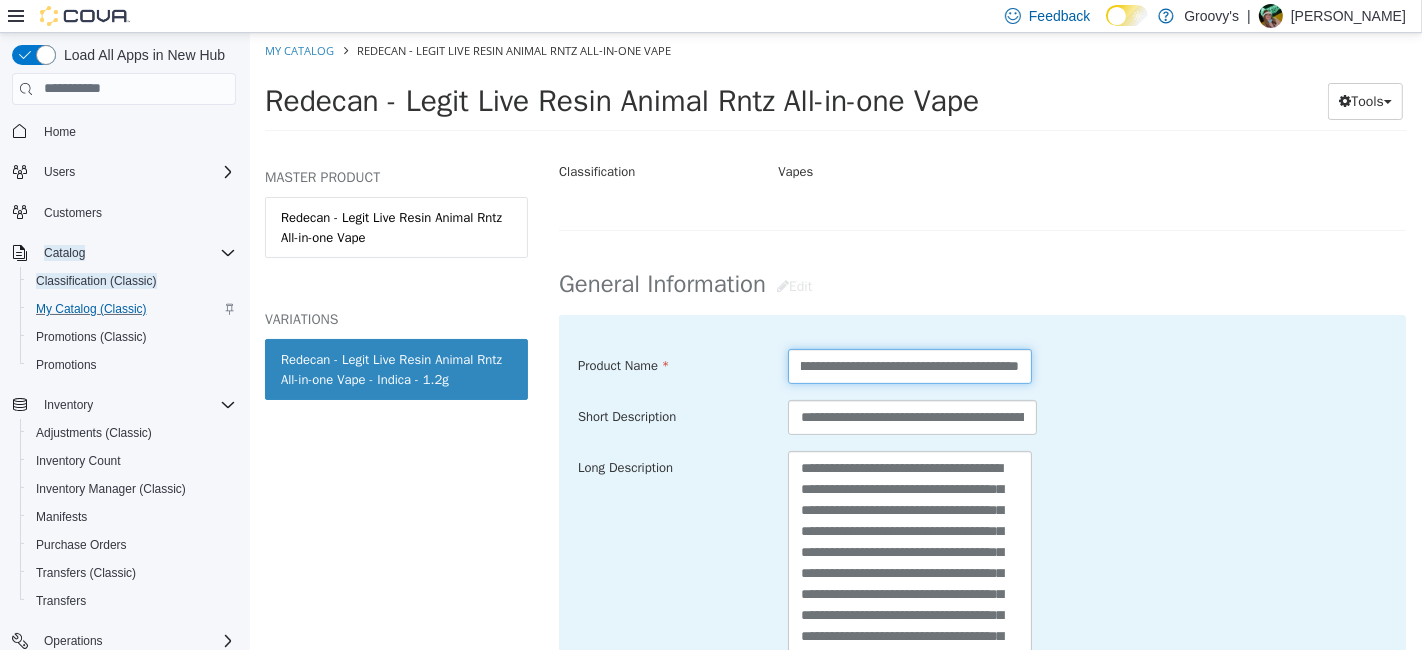 drag, startPoint x: 986, startPoint y: 399, endPoint x: 1041, endPoint y: 405, distance: 55.326305 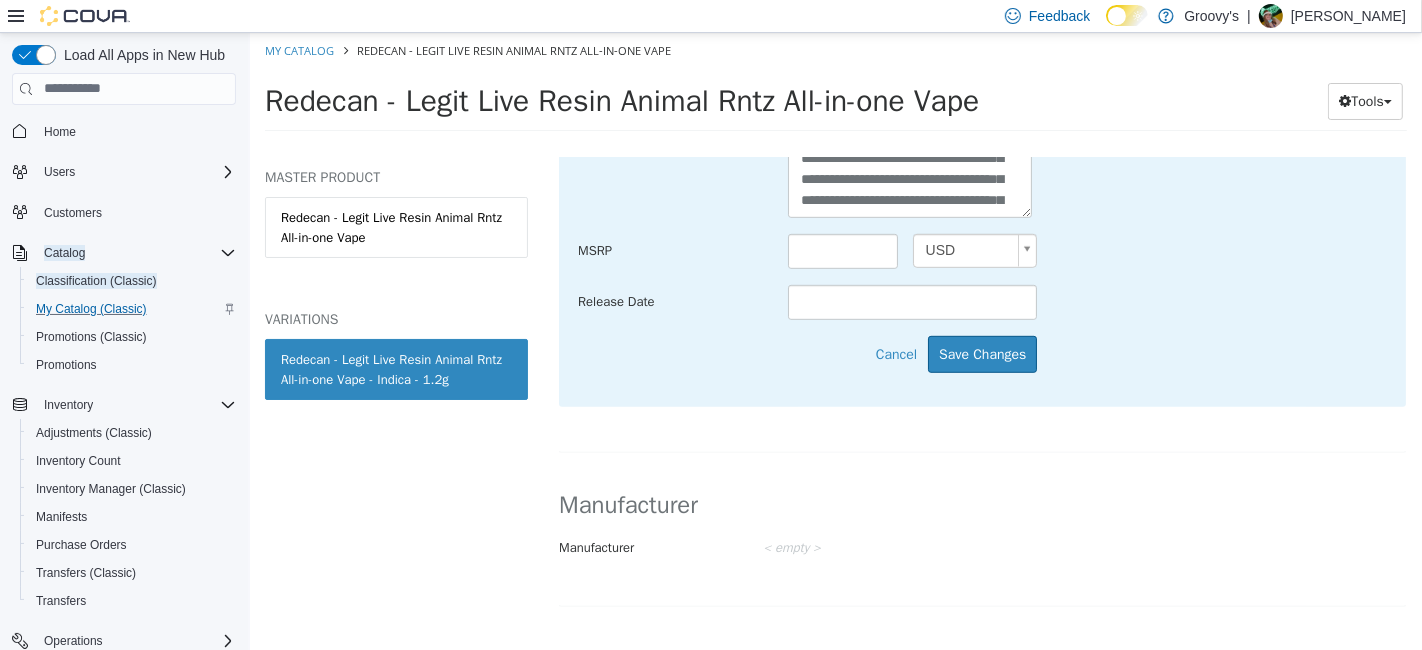 scroll, scrollTop: 1051, scrollLeft: 0, axis: vertical 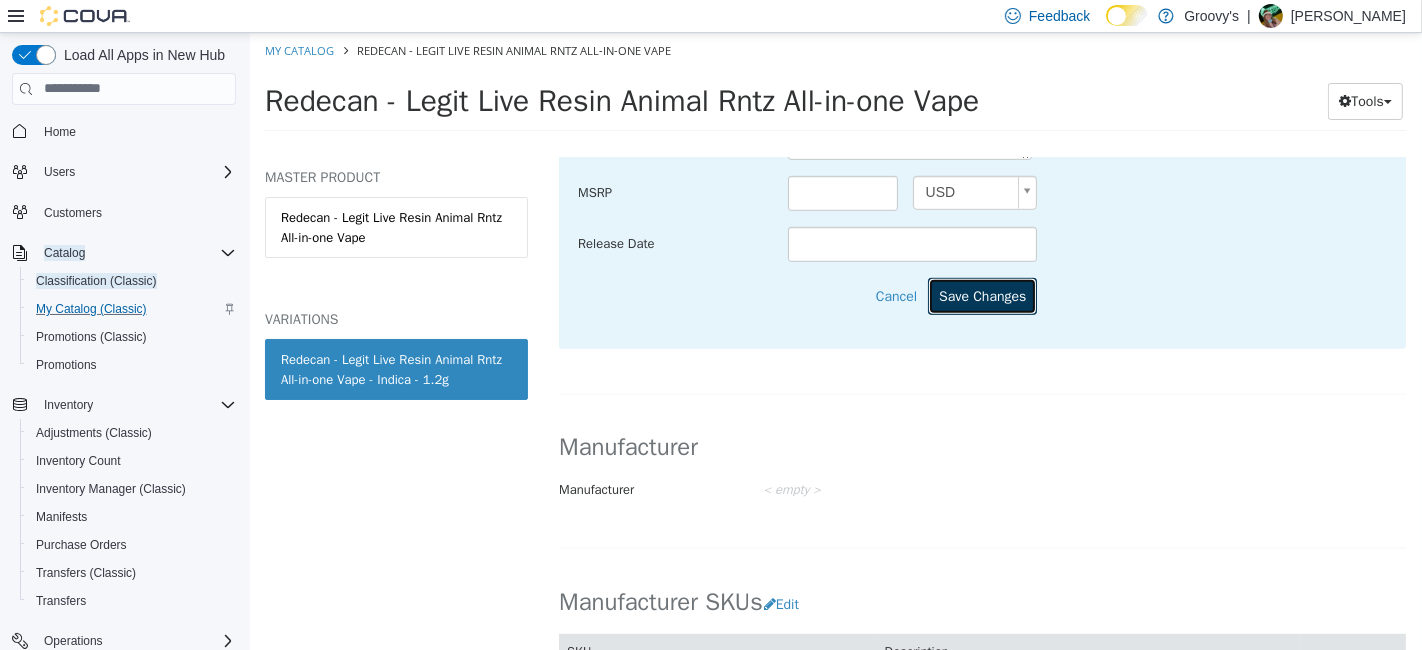 click on "Save Changes" at bounding box center (981, 295) 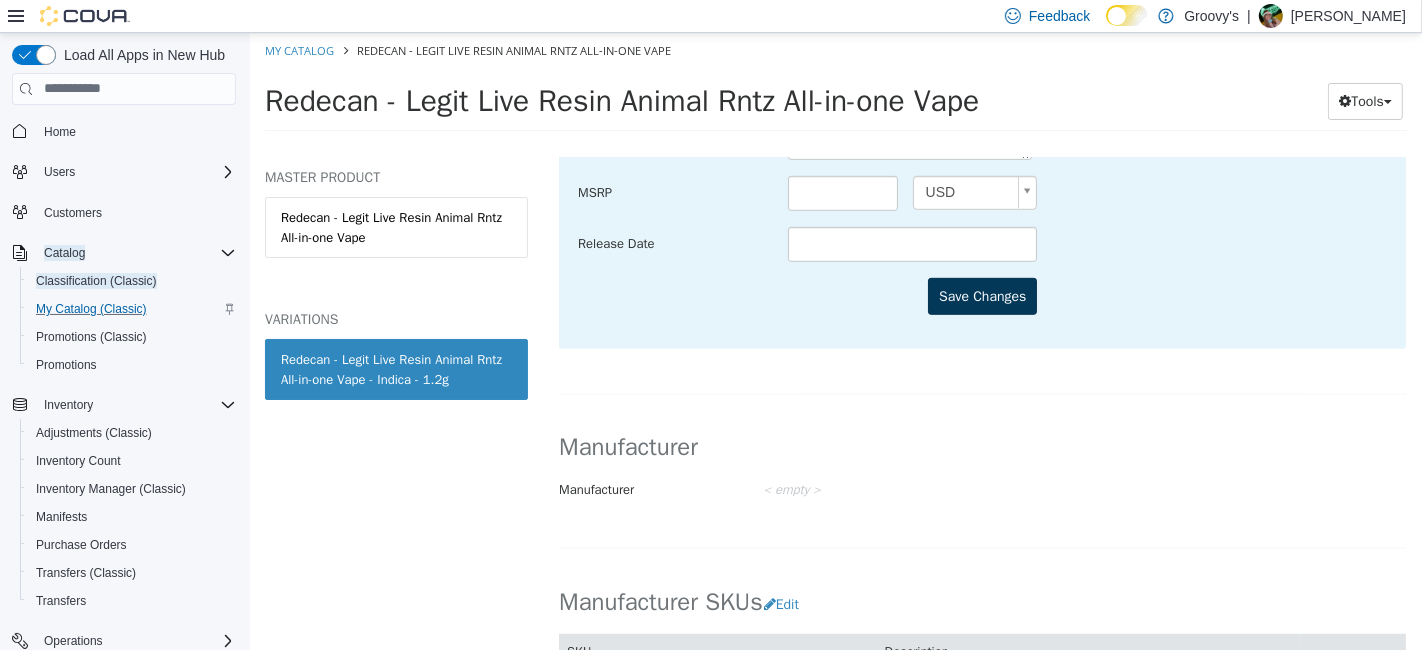 scroll, scrollTop: 0, scrollLeft: 0, axis: both 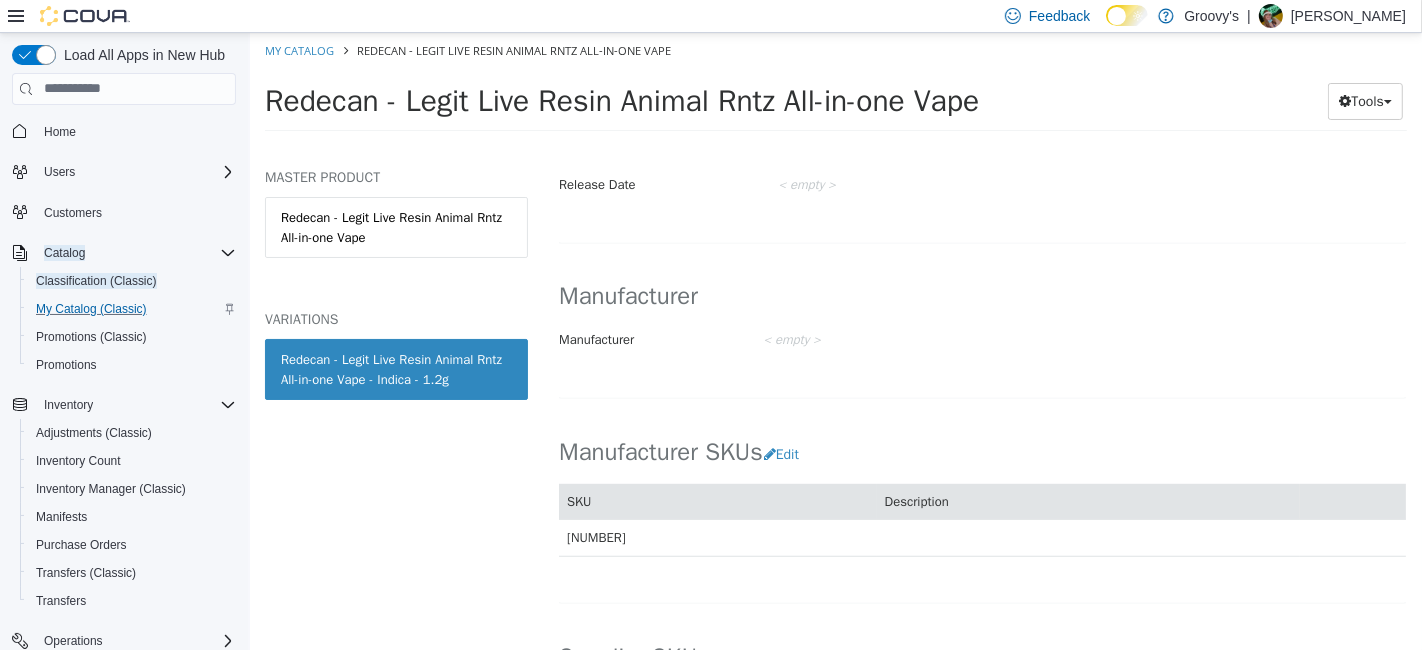 drag, startPoint x: 1417, startPoint y: 242, endPoint x: 818, endPoint y: 419, distance: 624.6039 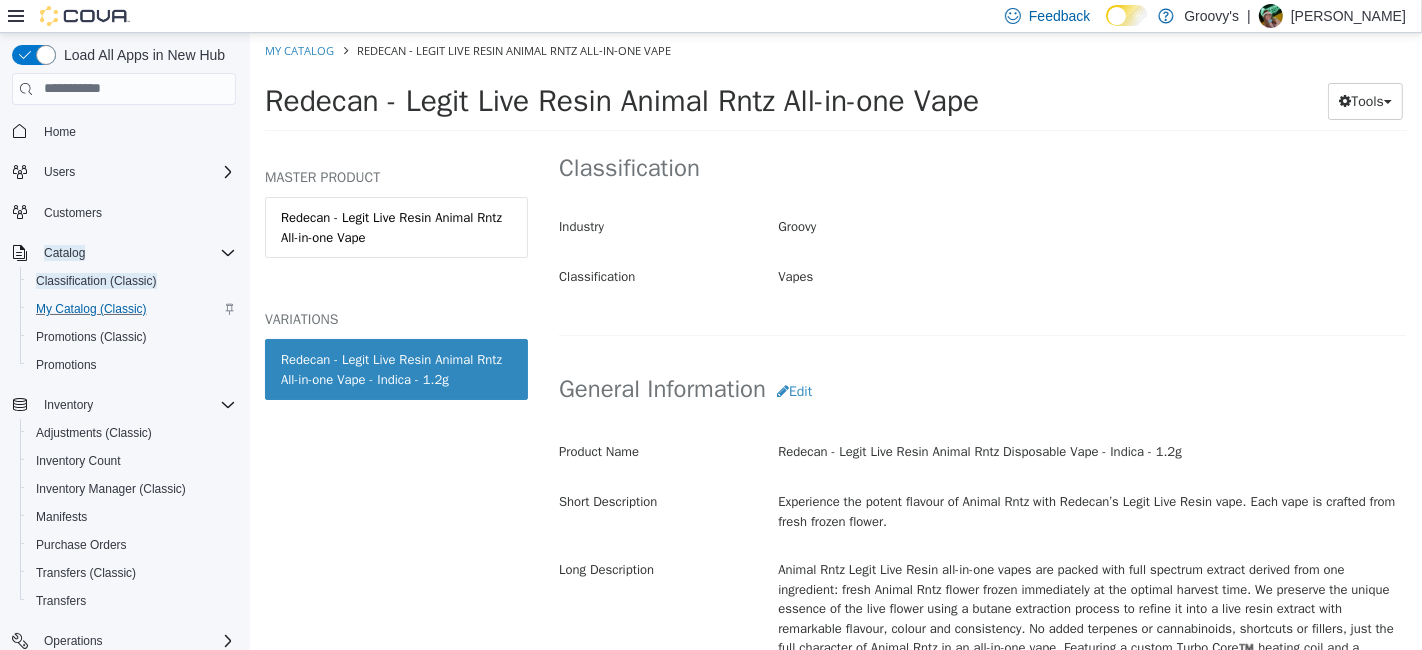 scroll, scrollTop: 0, scrollLeft: 0, axis: both 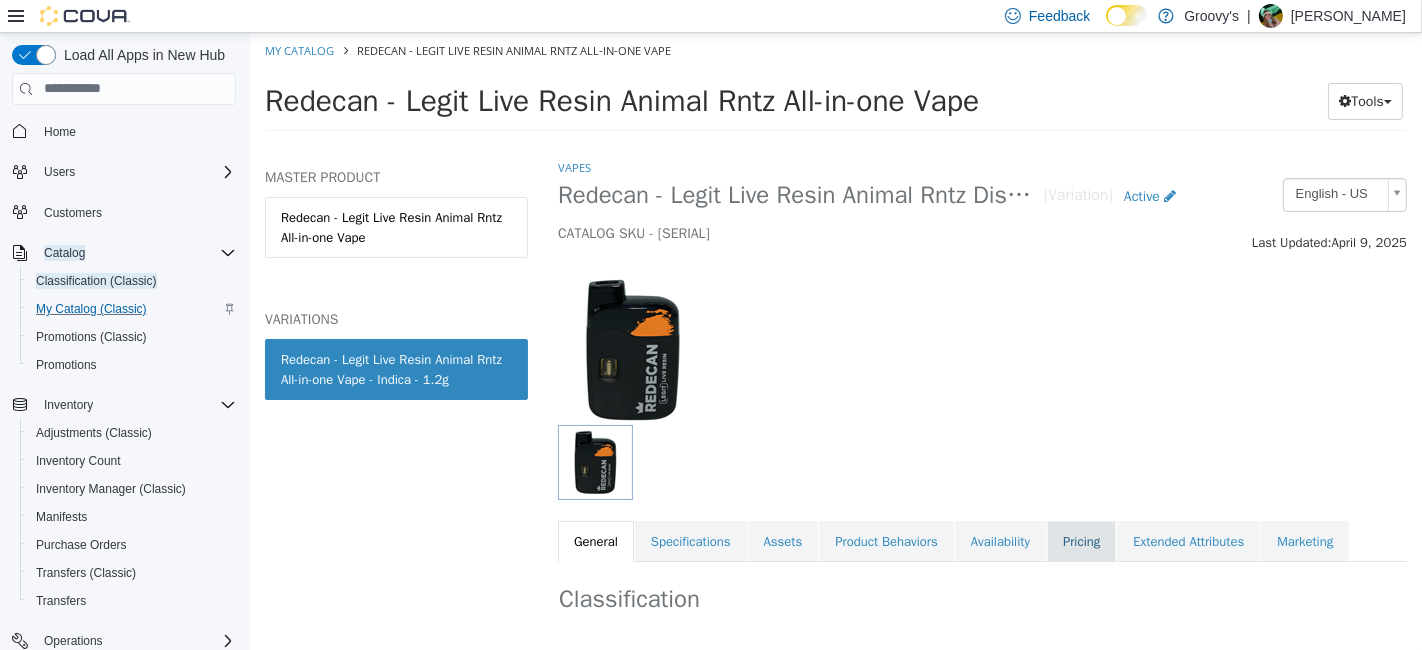 click on "Pricing" at bounding box center (1080, 541) 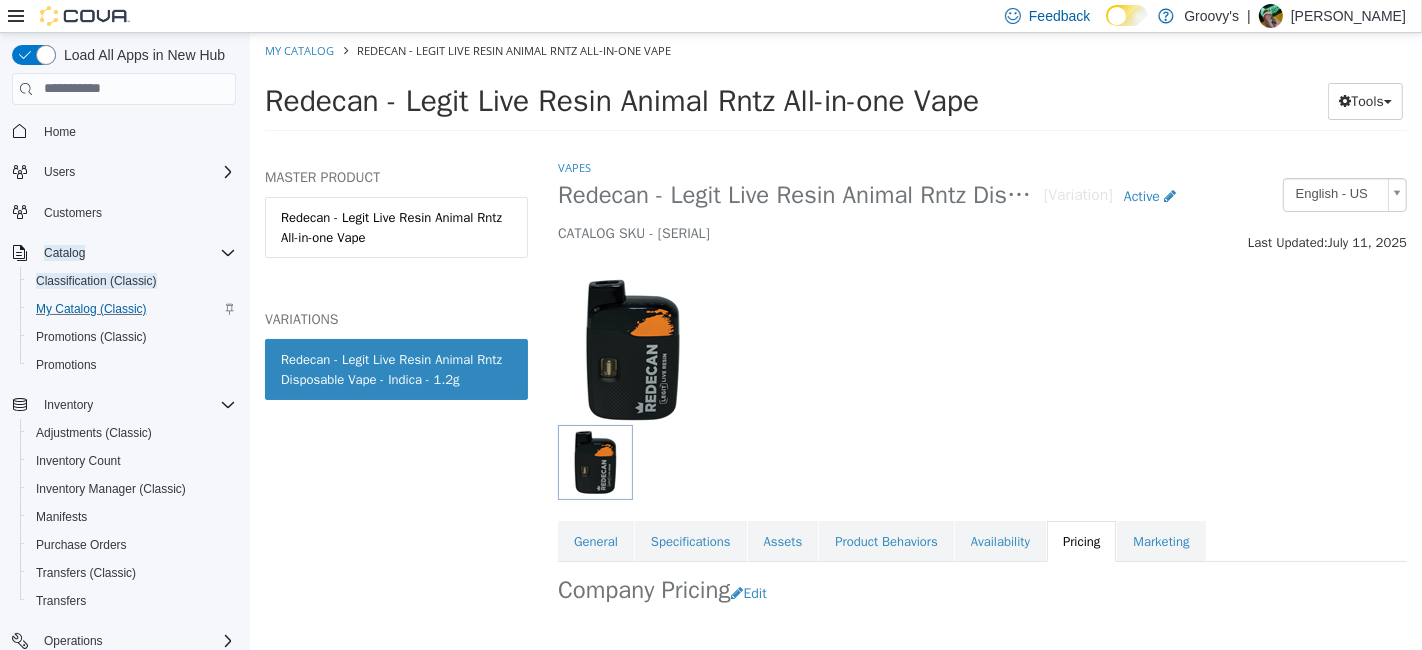 scroll, scrollTop: 171, scrollLeft: 0, axis: vertical 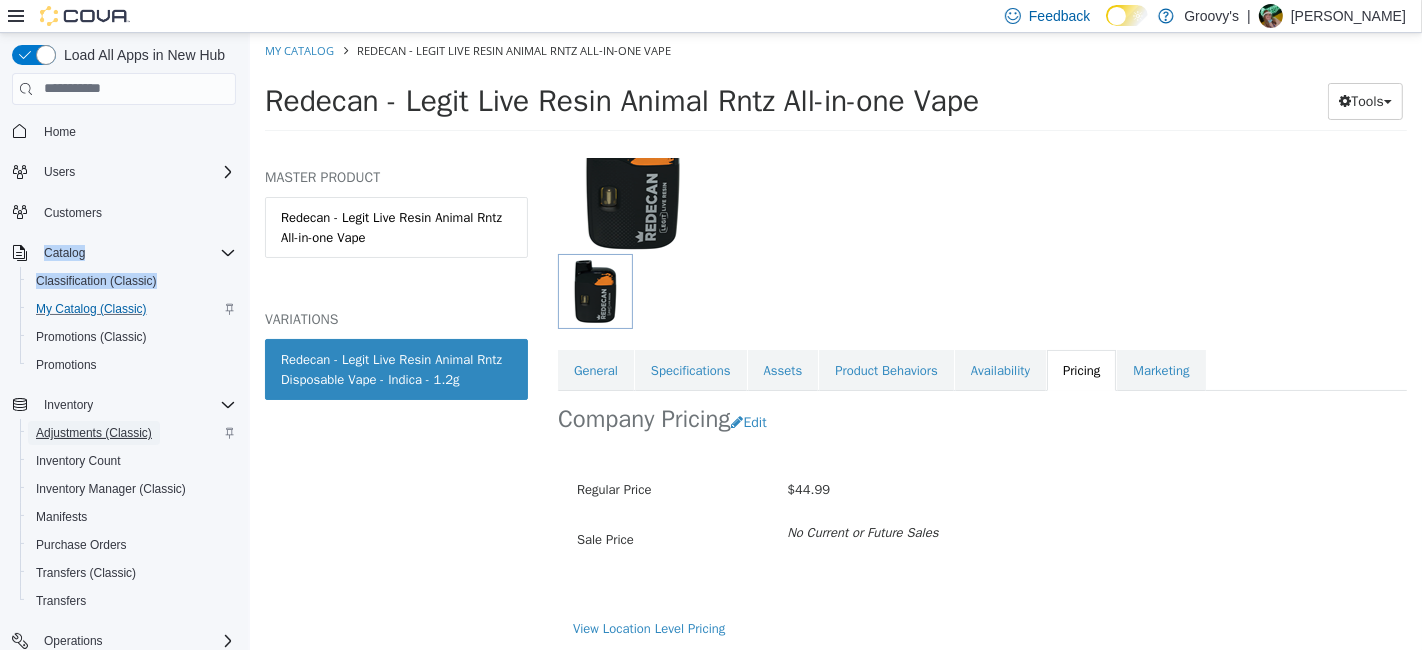 click on "Adjustments (Classic)" at bounding box center (94, 433) 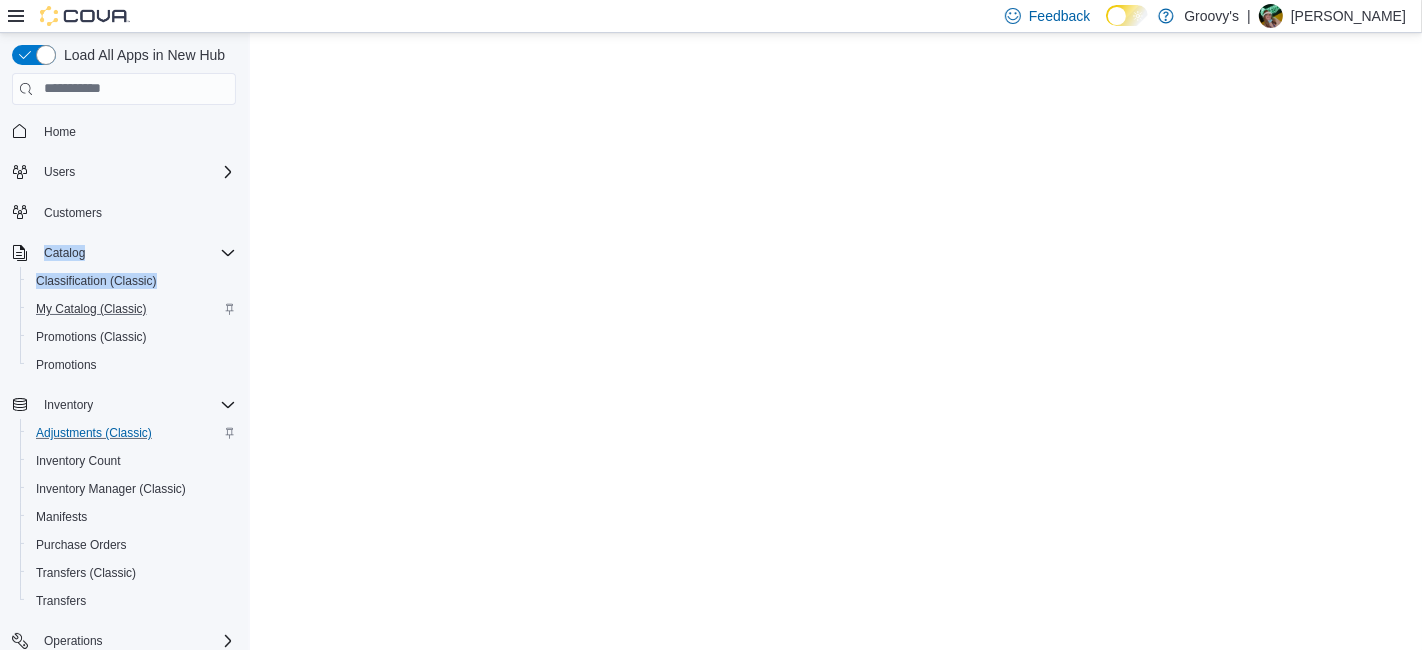 scroll, scrollTop: 0, scrollLeft: 0, axis: both 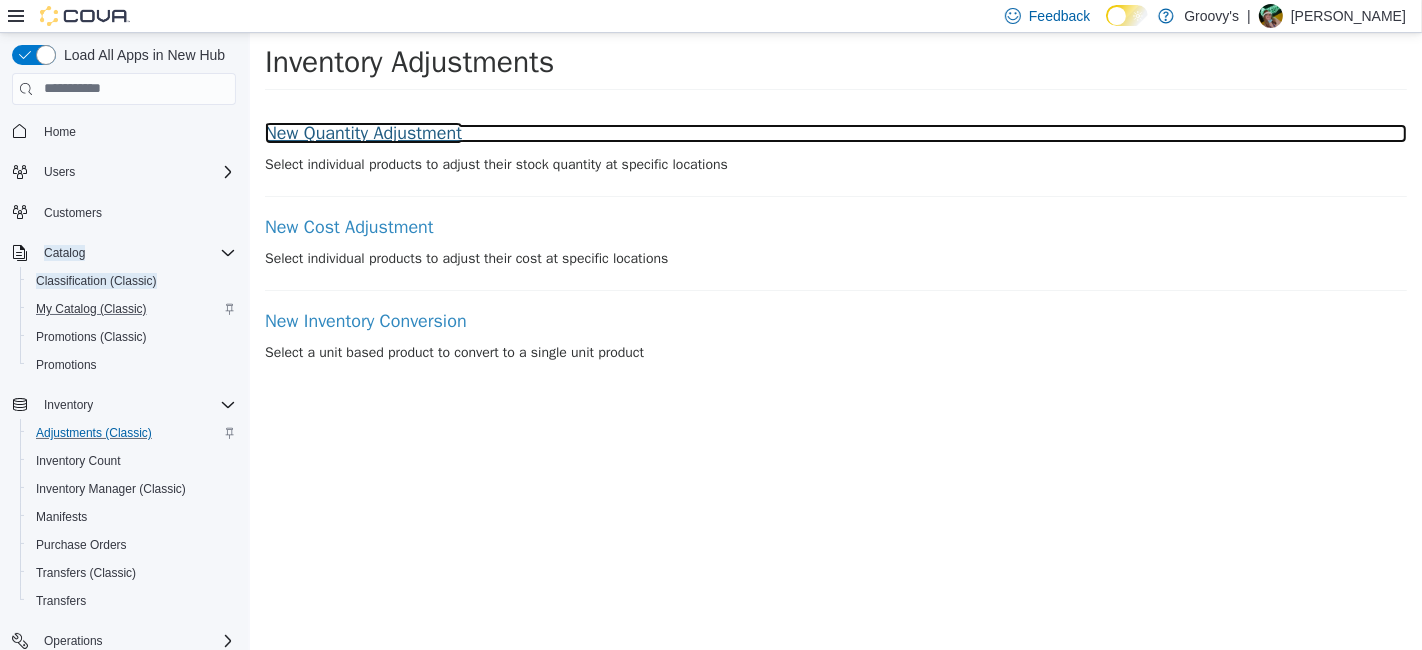 click on "New Quantity Adjustment" at bounding box center [835, 133] 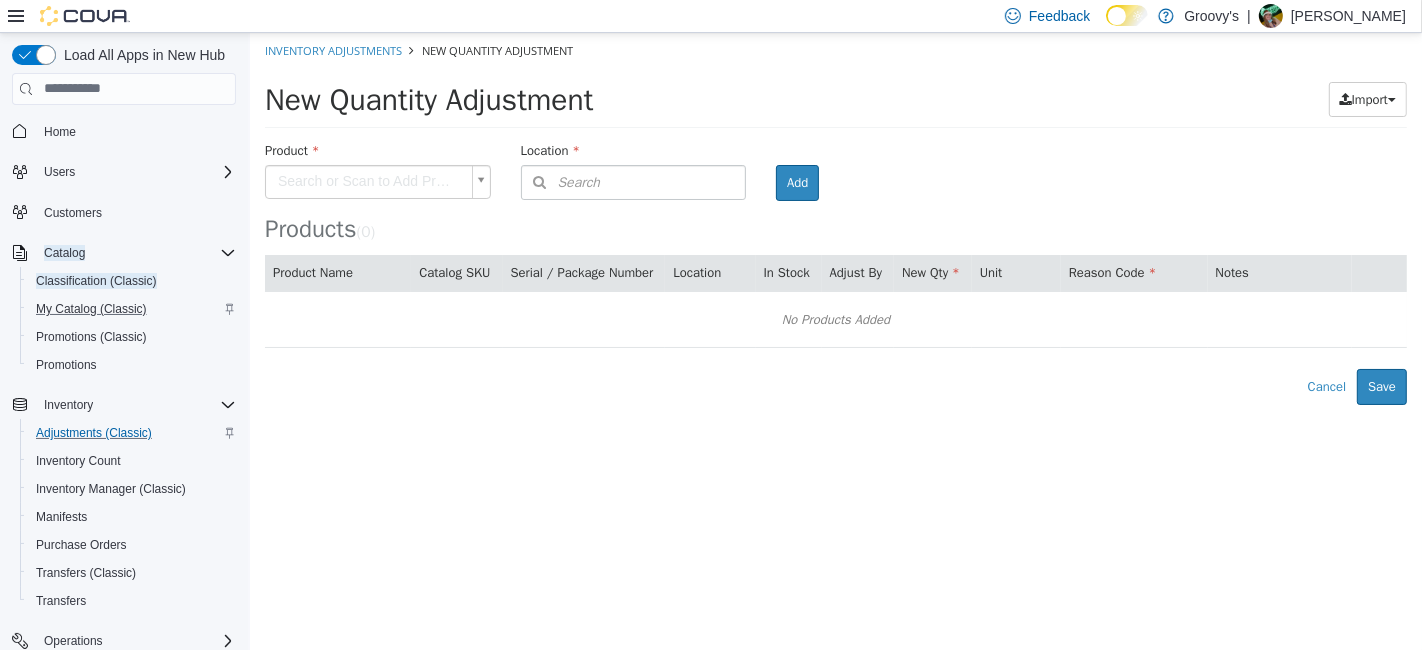 click on "Product" at bounding box center (377, 152) 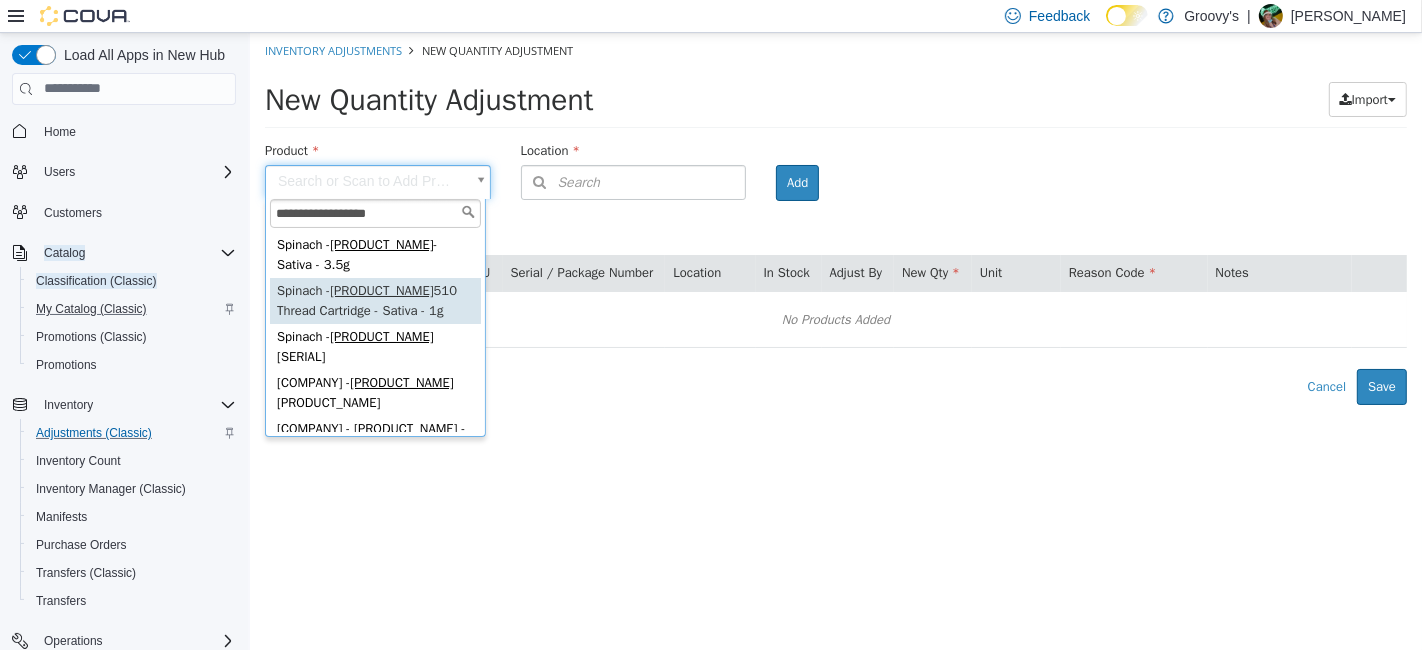 type on "**********" 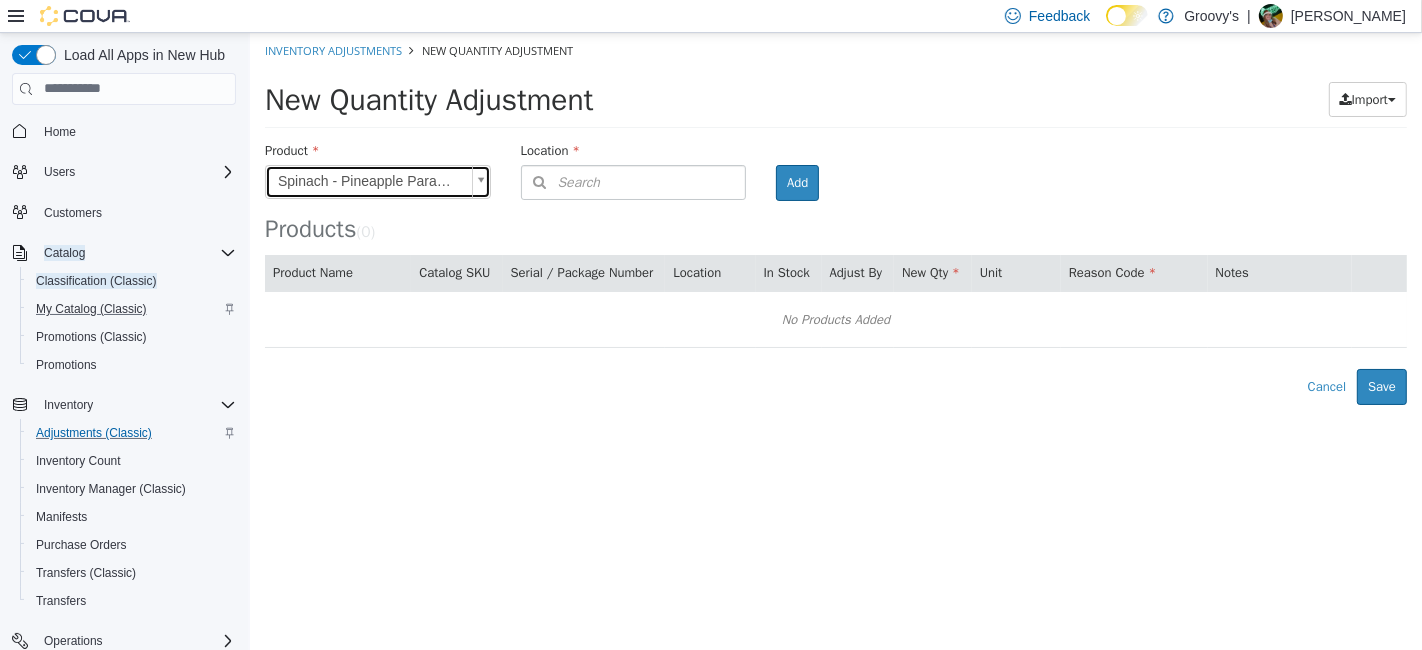 type on "**********" 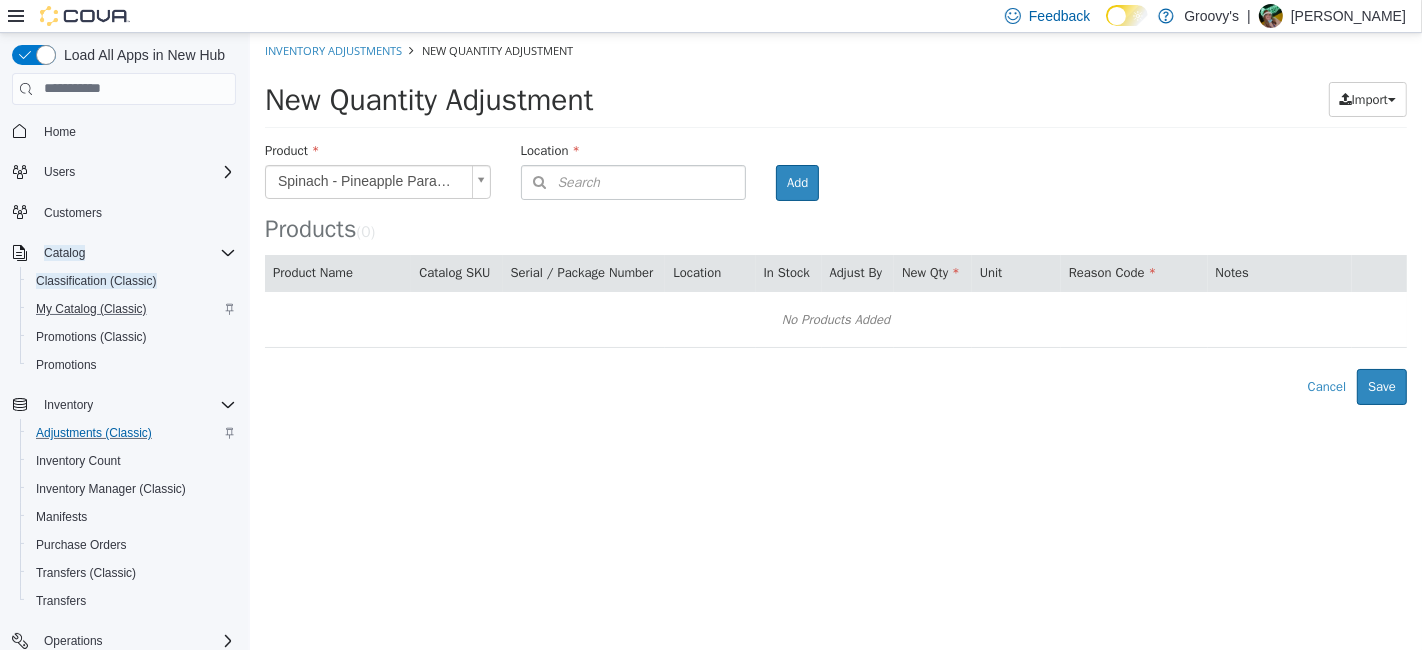 click on "Products  ( 0 )" at bounding box center (835, 191) 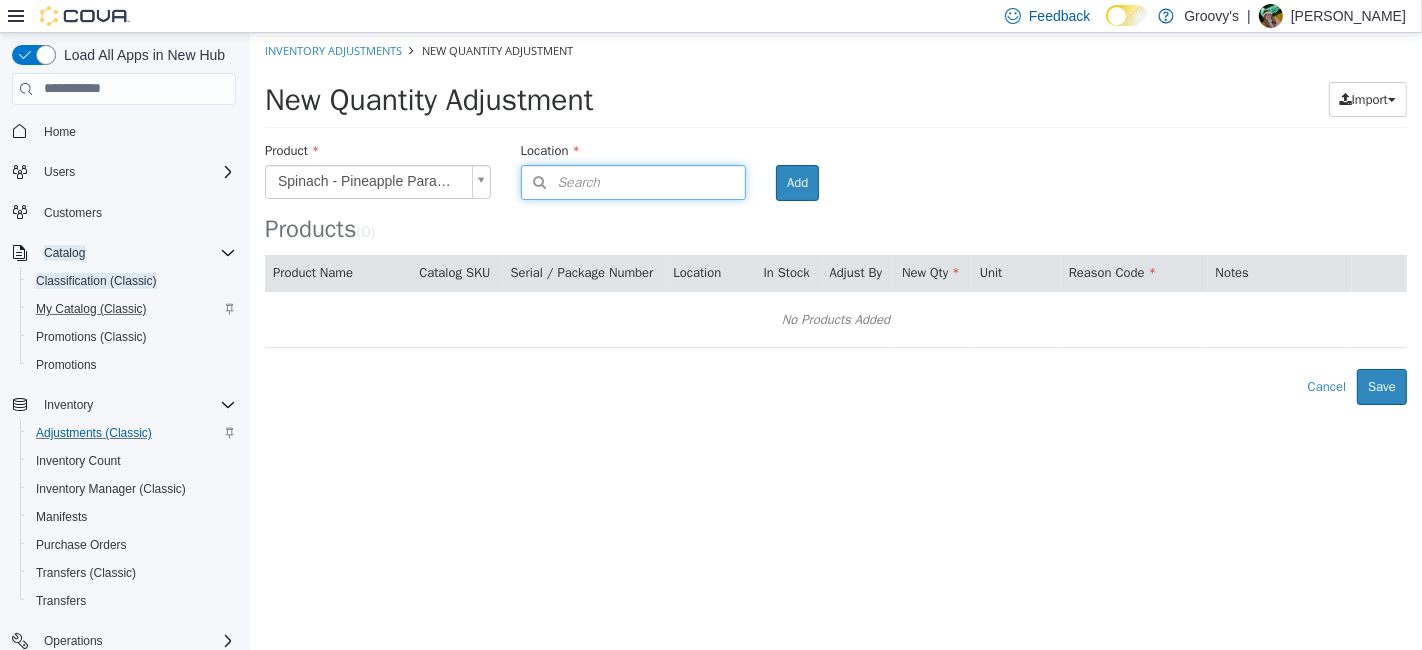 click on "Search" at bounding box center [560, 181] 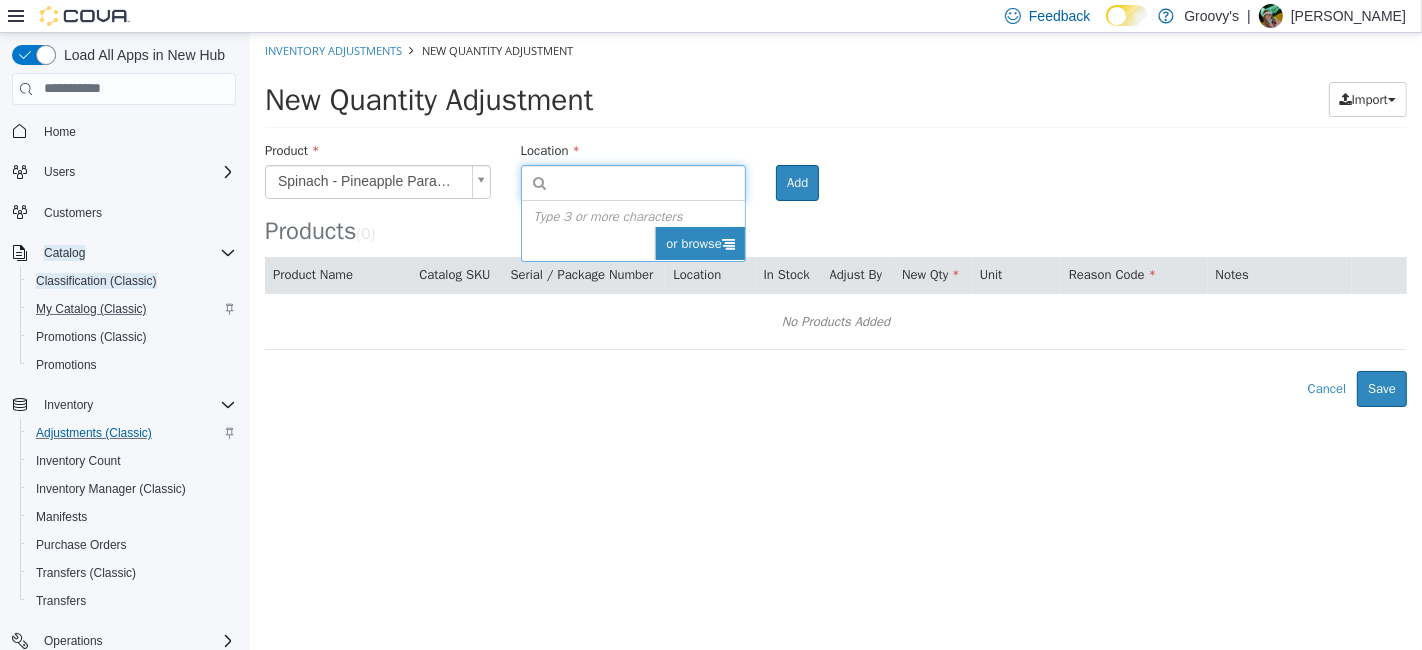 click at bounding box center (727, 242) 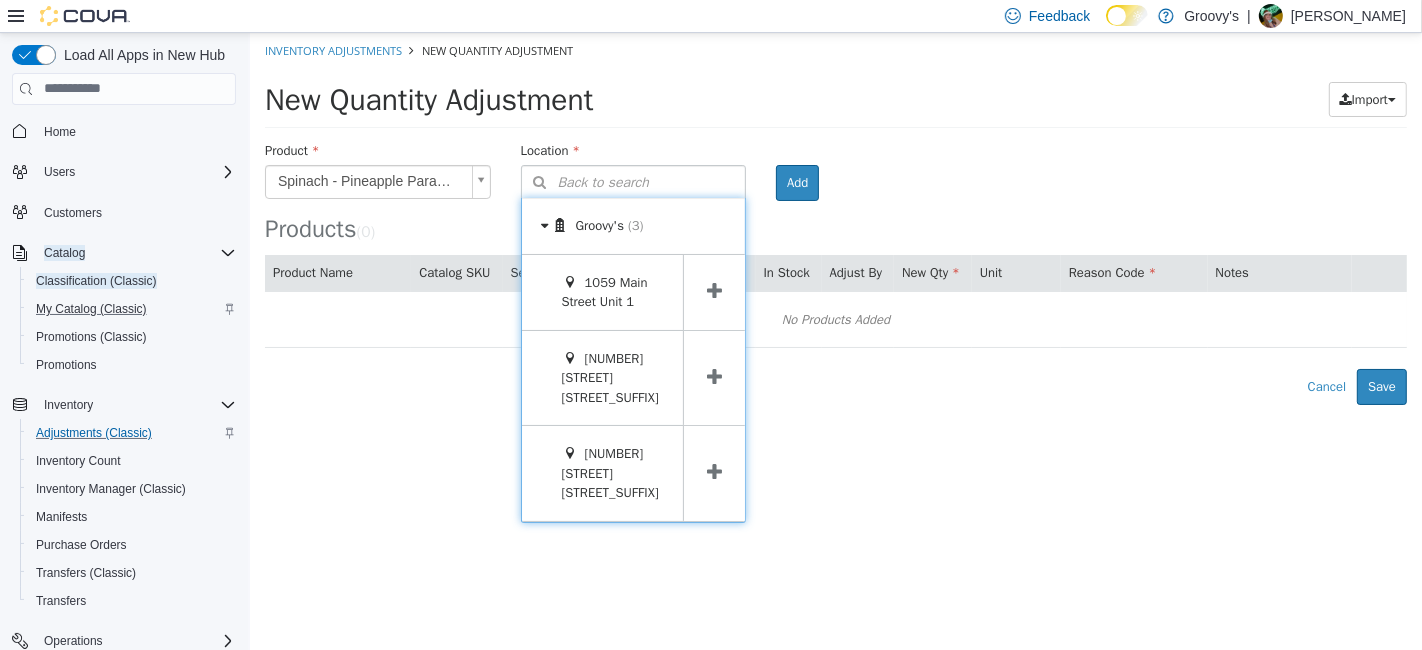 click at bounding box center [713, 472] 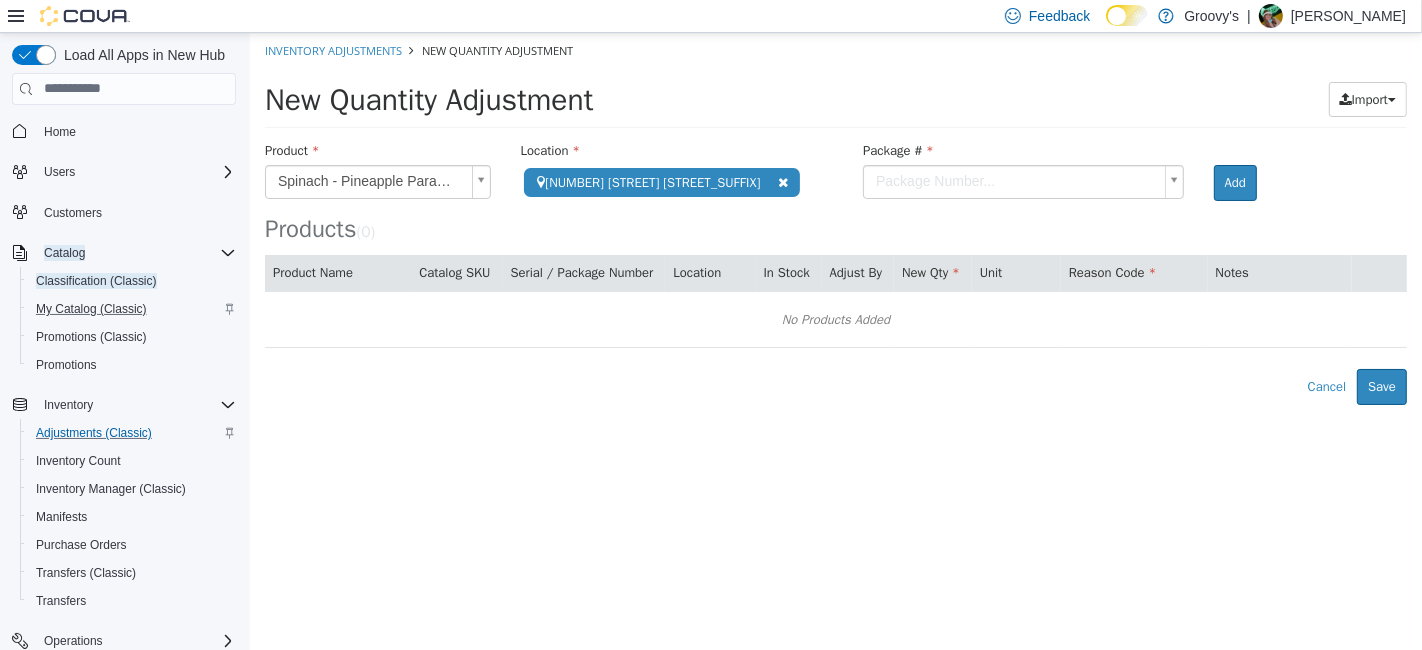 click on "**********" at bounding box center (835, 218) 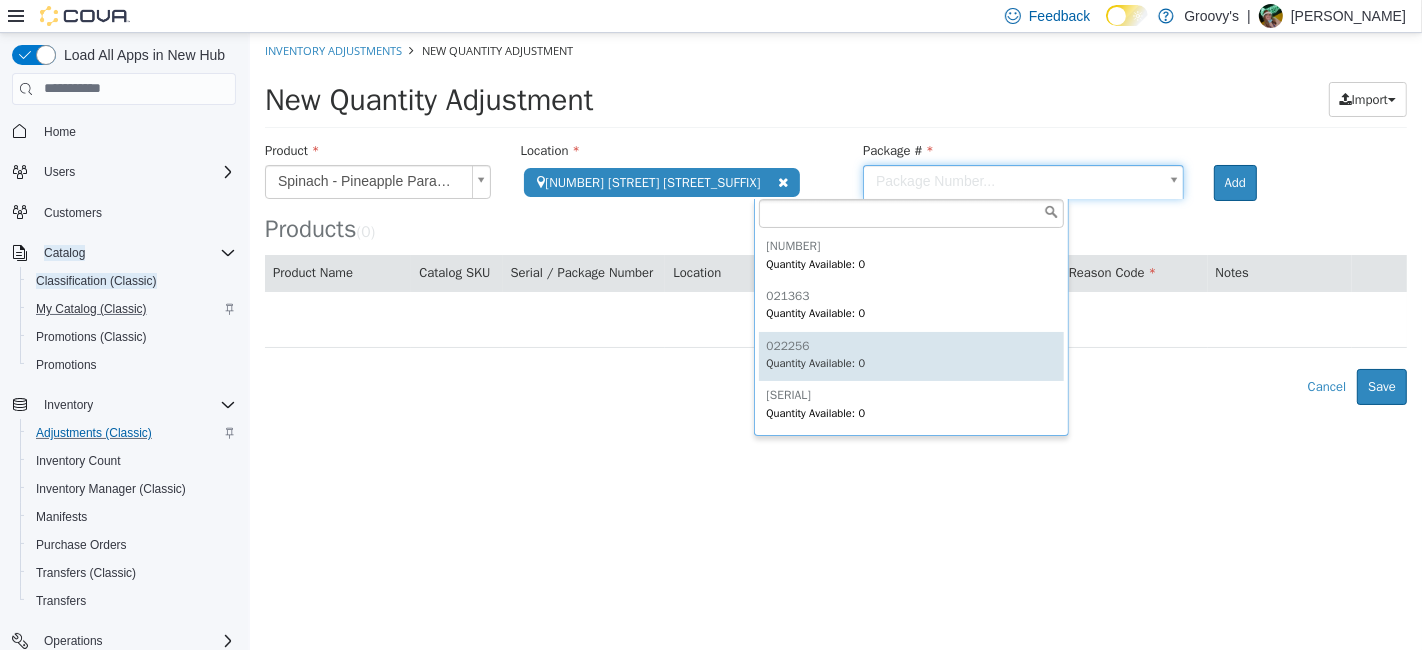 type on "******" 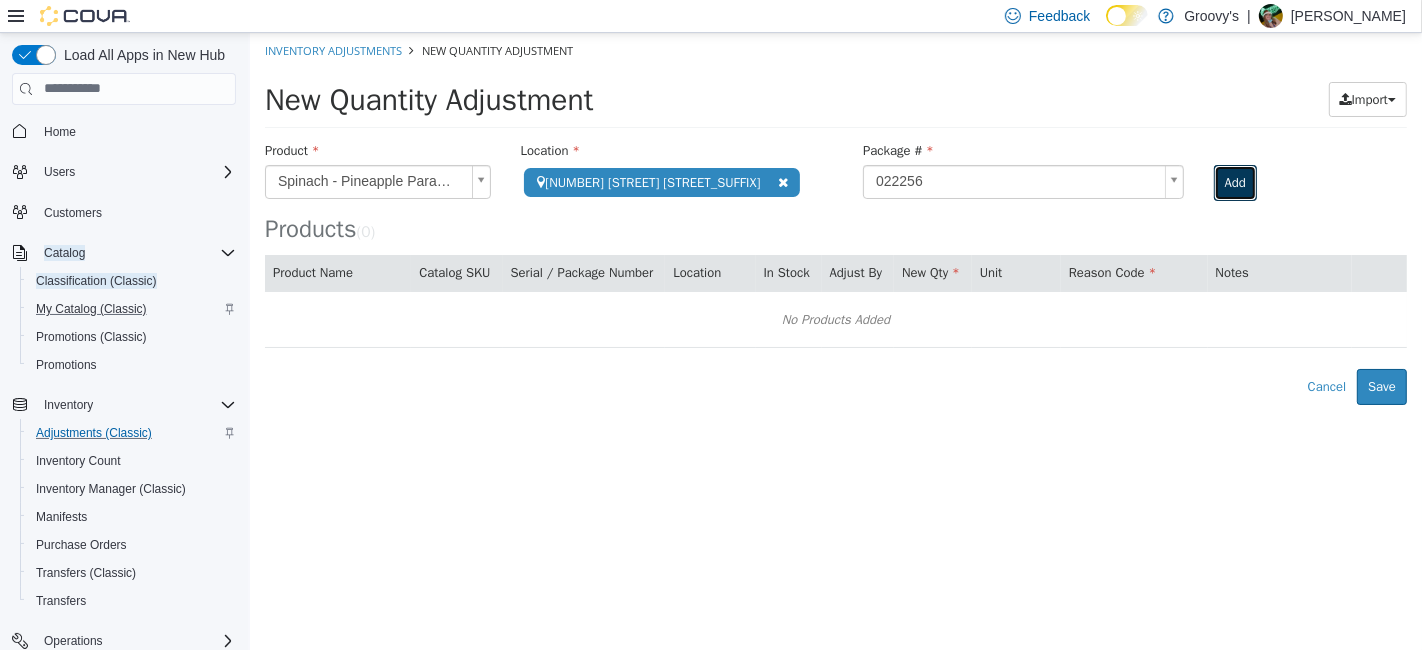 click on "Add" at bounding box center (1234, 182) 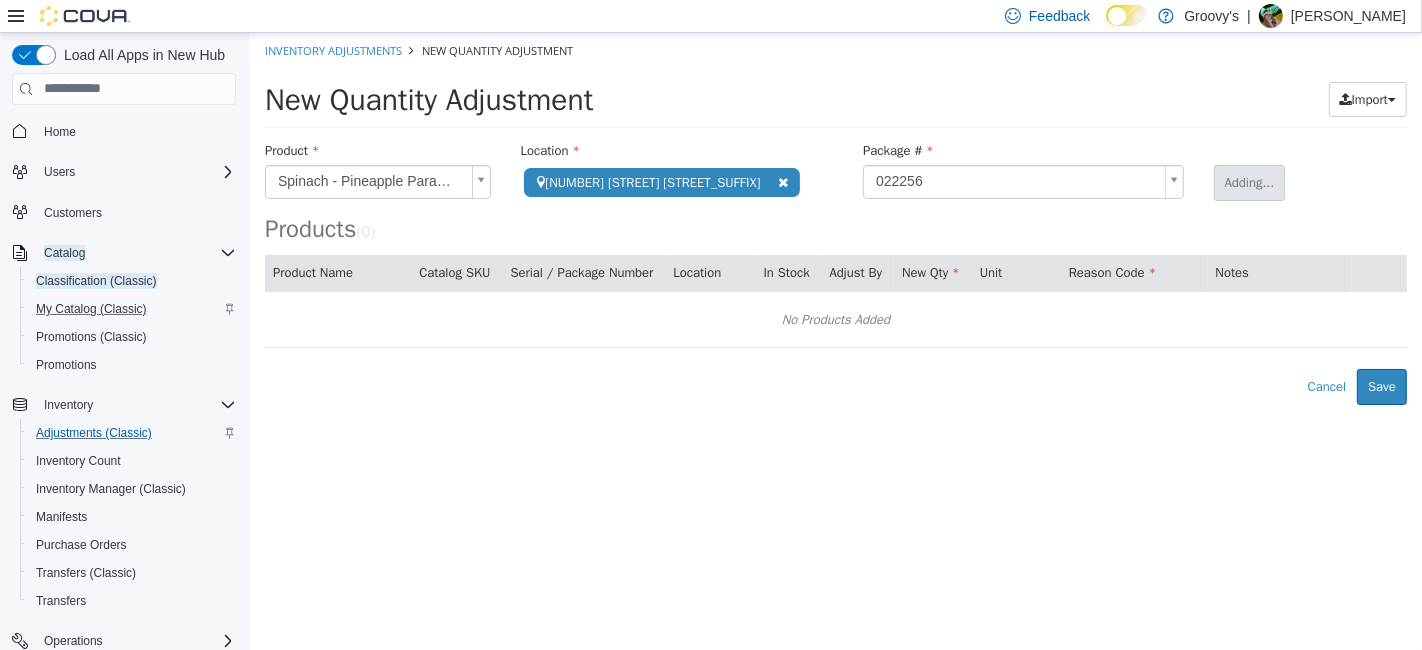 type 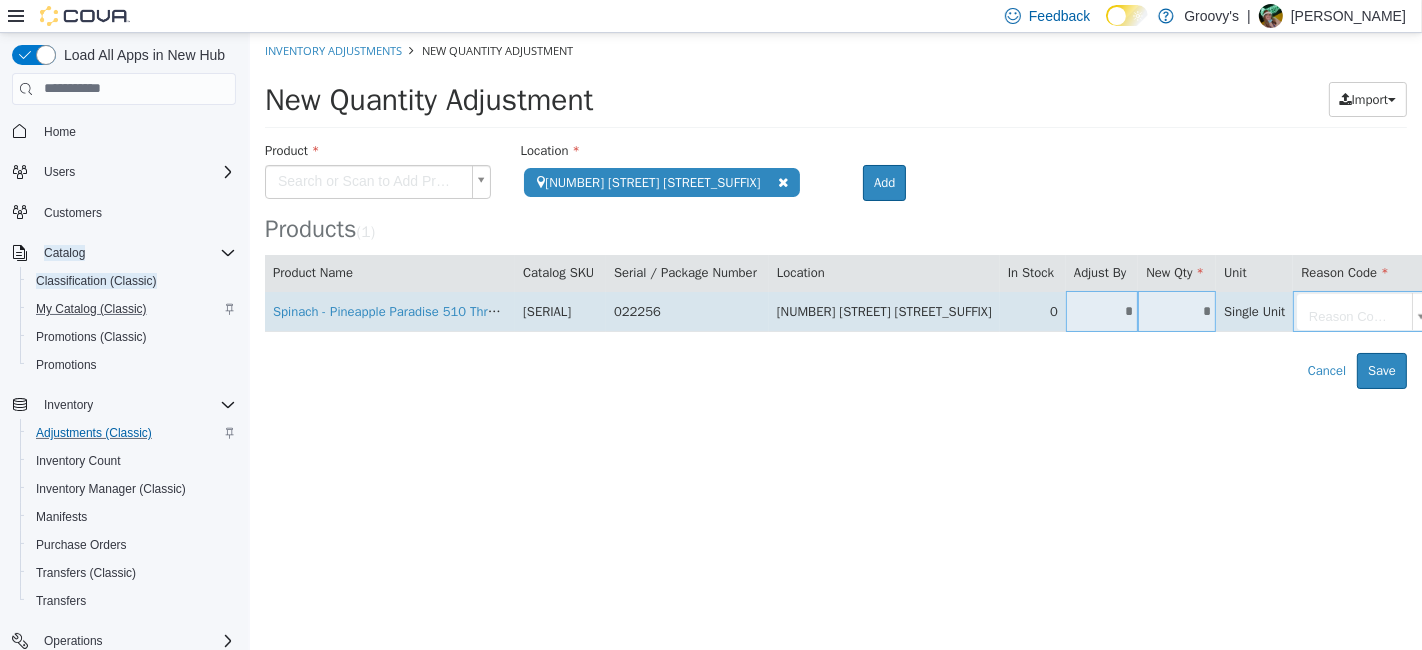 click on "*" at bounding box center [1101, 310] 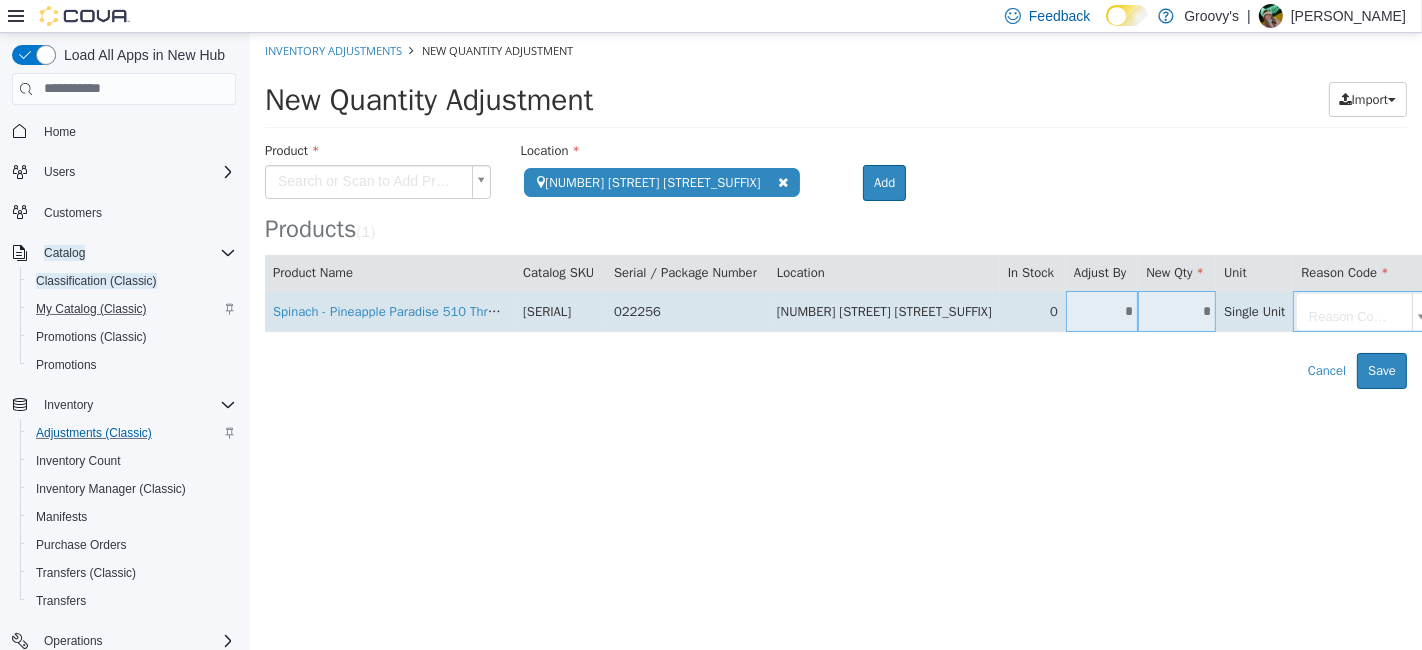 type on "*" 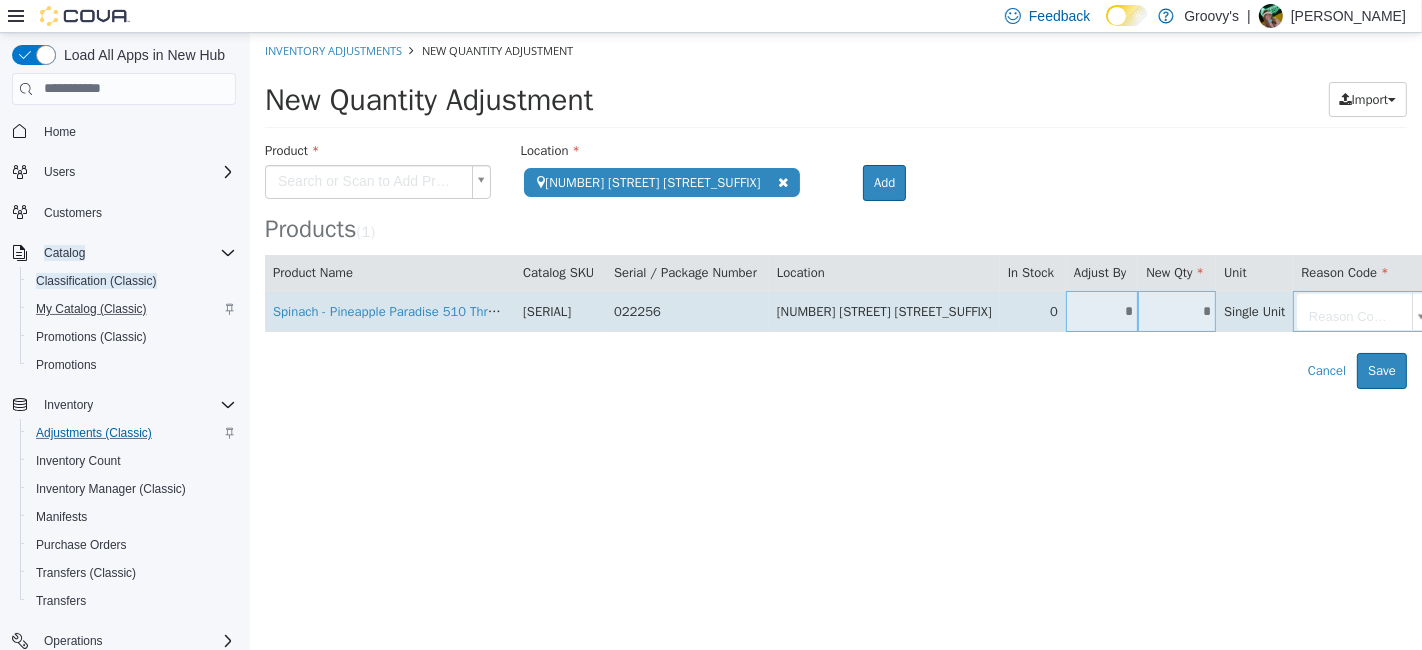 click on "Product     Search or Scan to Add Product                             Location Search Type 3 or more characters or browse       Groovy's     (3)         [ADDRESS]             [ADDRESS]             [ADDRESS]         Room   Add Products  ( 1 ) Product Name Catalog SKU Serial / Package Number Location In Stock Adjust By New Qty Unit Reason Code Notes Spinach - Pineapple Paradise 510 Thread Cartridge - Sativa - 1g [SERIAL] [NUMBER] [ADDRESS] 0 * * Single Unit     Reason Code...                             Error saving adjustment please resolve the errors above. Cancel Save" at bounding box center (835, 210) 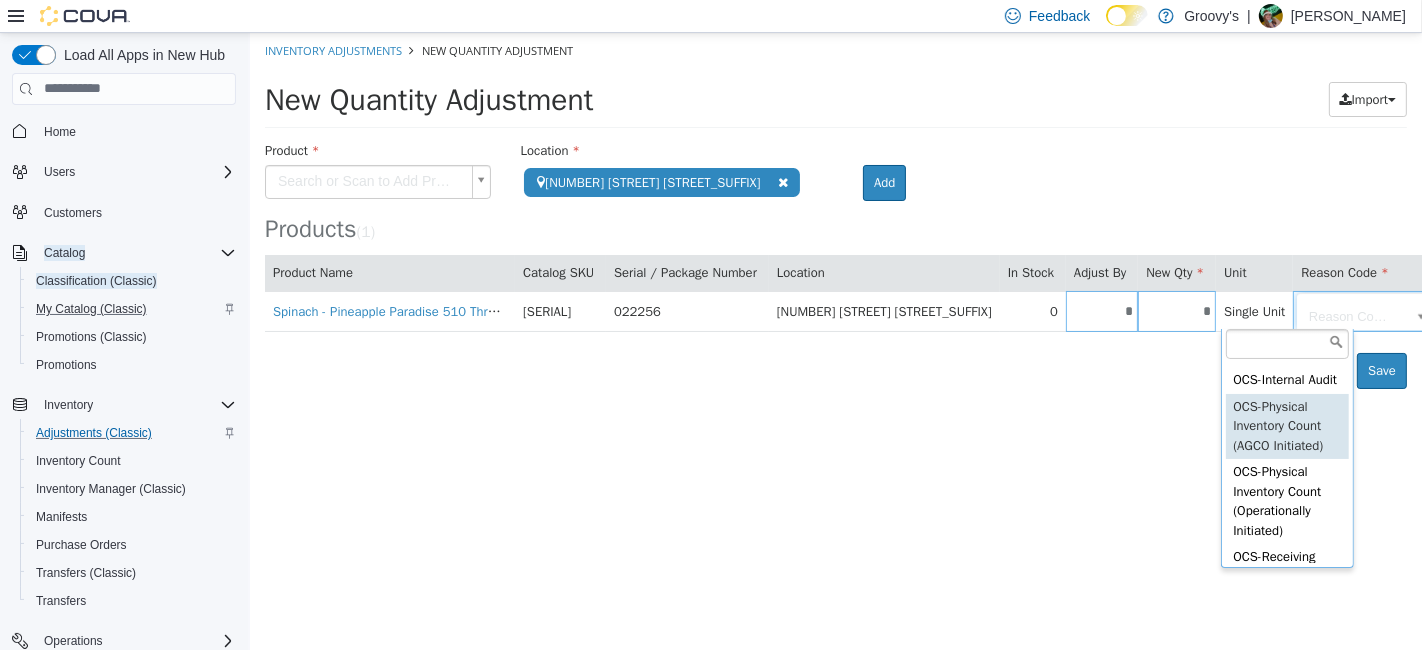 scroll, scrollTop: 244, scrollLeft: 0, axis: vertical 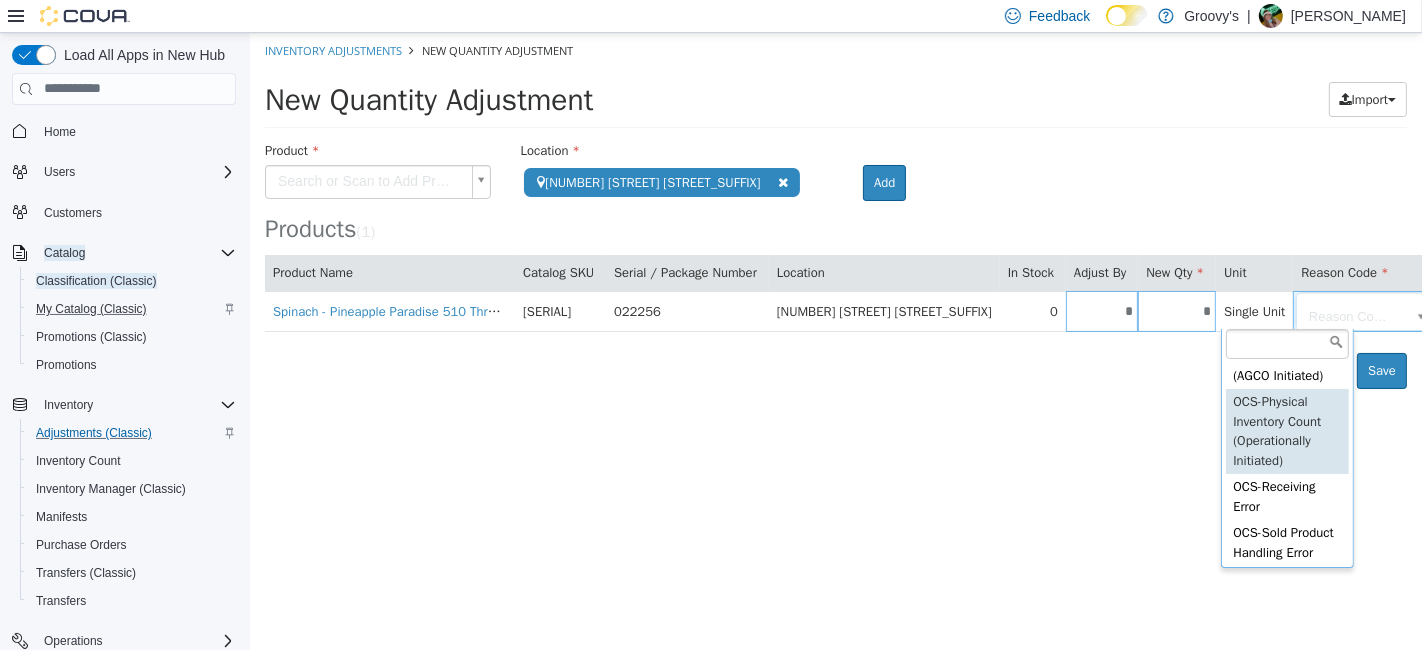 type on "**********" 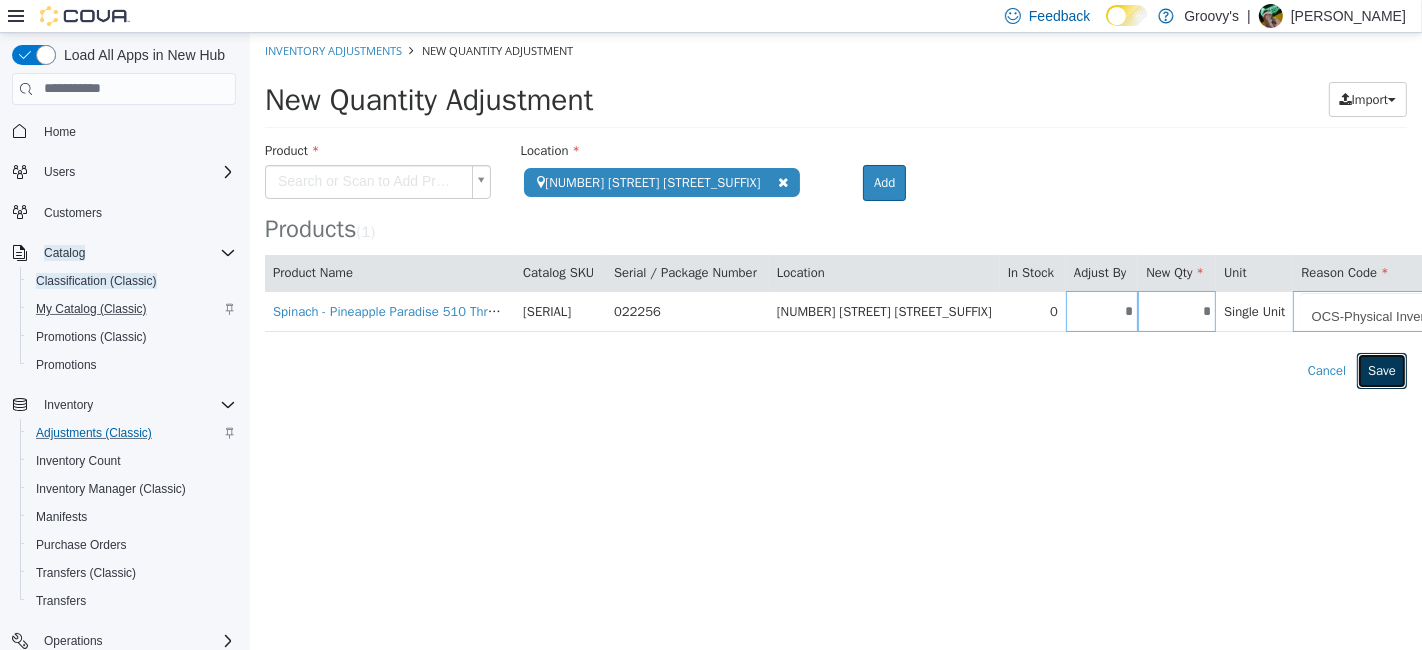 click on "Save" at bounding box center (1381, 370) 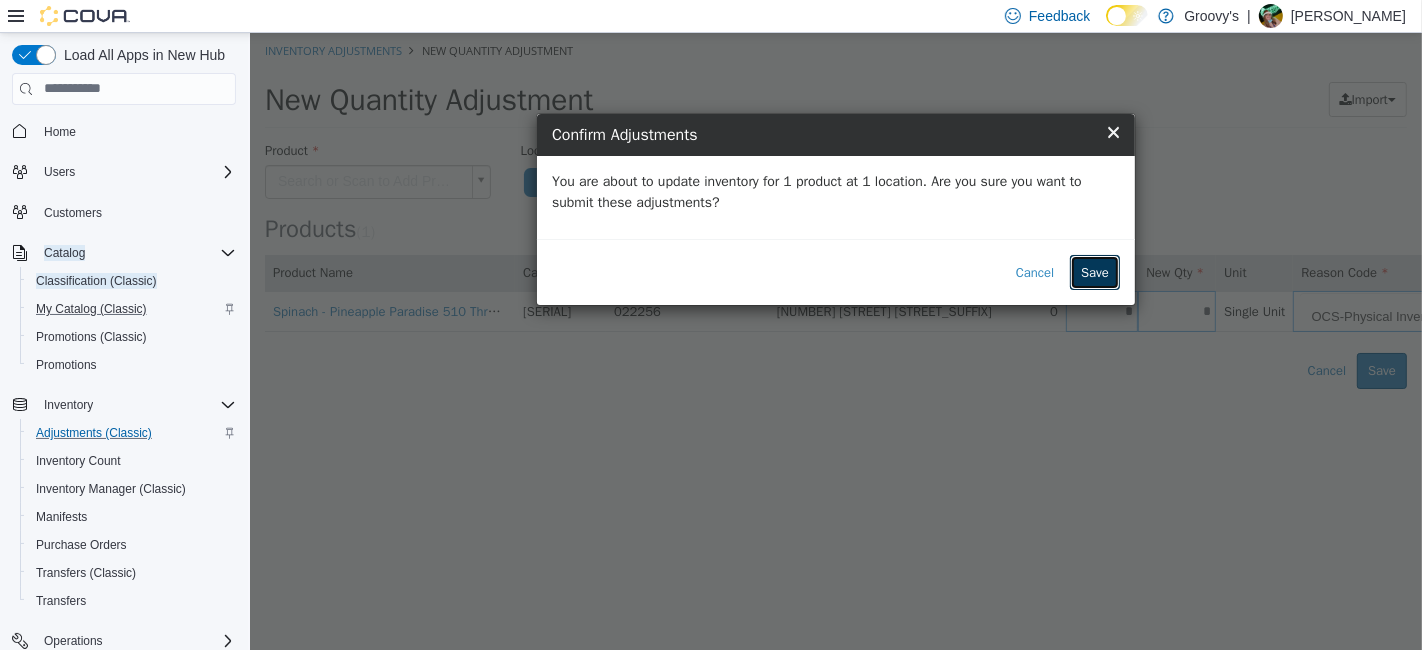 click on "Save" at bounding box center (1094, 272) 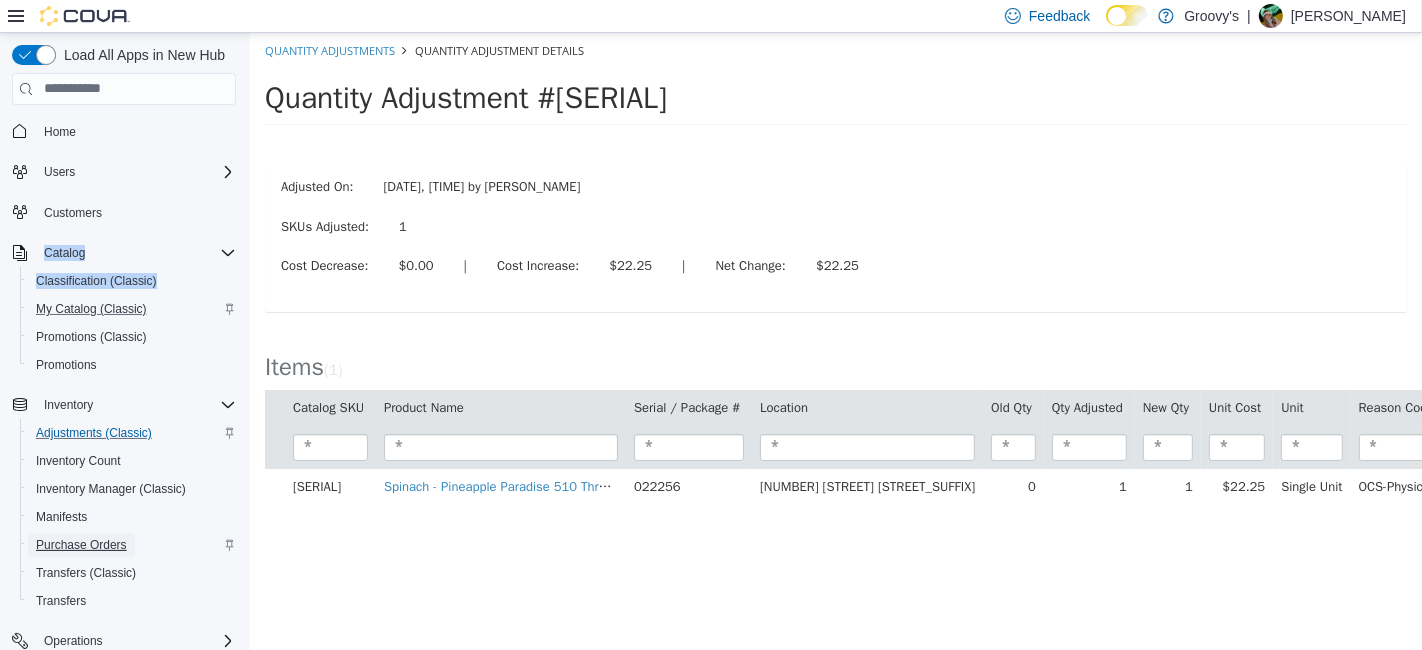 click on "Purchase Orders" at bounding box center [81, 545] 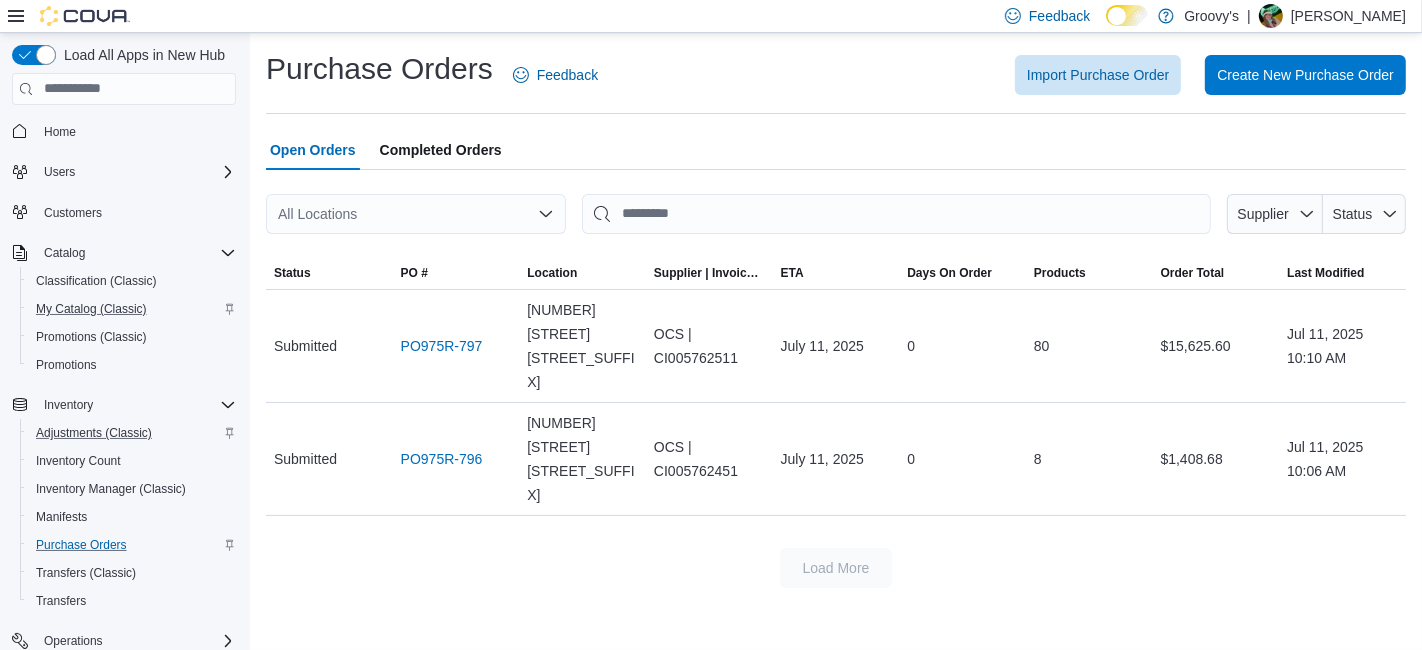 click on "Purchase Orders Feedback Import Purchase Order Create New Purchase Order Open Orders Completed Orders All Locations Supplier Status Sorting This table contains 2 rows. Status PO # Location Supplier | Invoice Number ETA Days On Order Products Order Total Last Modified Status Submitted PO # [PO_NUMBER] Location [ADDRESS] Supplier | Invoice Number [COMPANY] | [SERIAL] ETA [DATE] Days On Order 0 Products 80 Order Total [PRICE] Last Modified [DATE] [TIME] Status Submitted PO # [PO_NUMBER] Location [ADDRESS] Supplier | Invoice Number [COMPANY] | [SERIAL] ETA [DATE] Days On Order 0 Products 8 Order Total [PRICE] Last Modified [DATE] [TIME] Load More" at bounding box center (836, 342) 